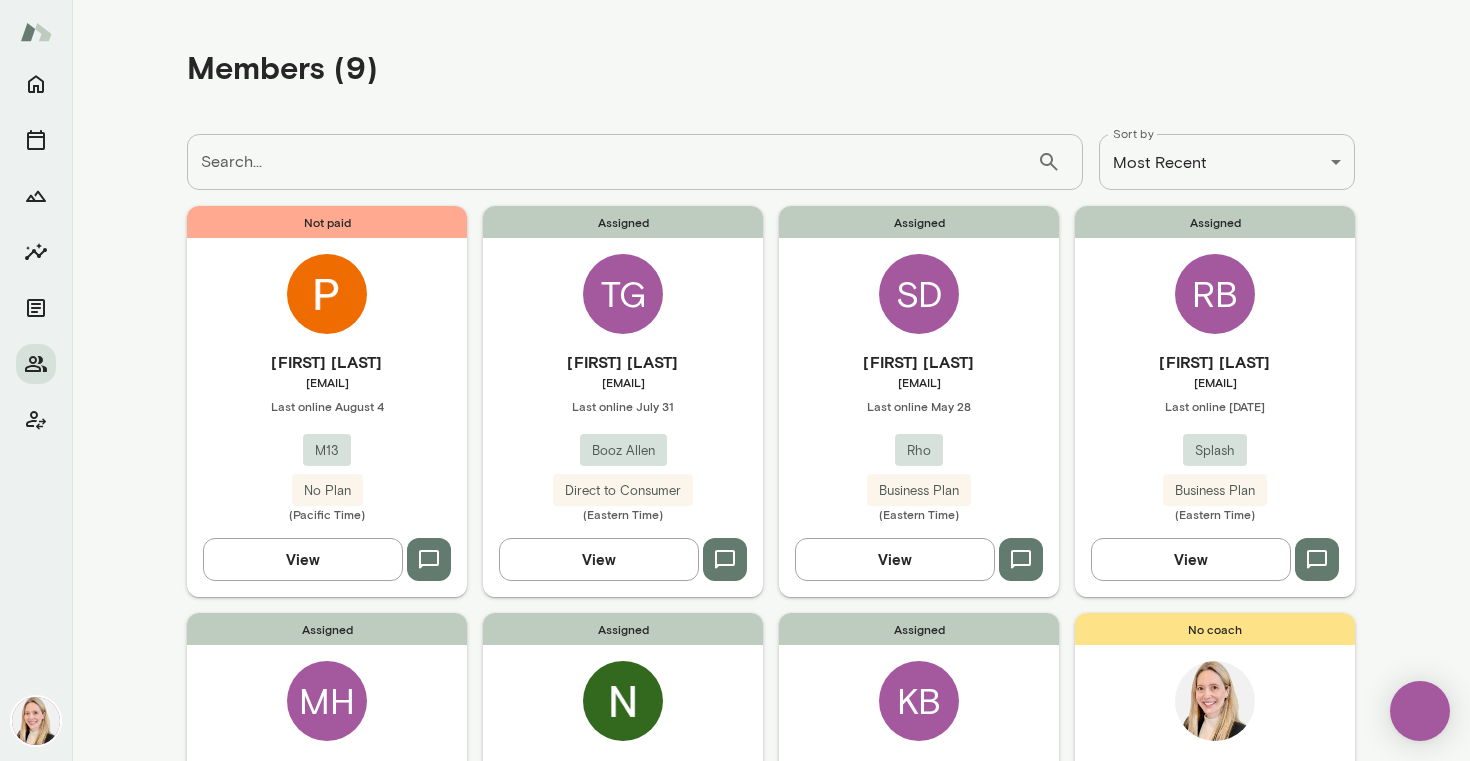 scroll, scrollTop: 0, scrollLeft: 0, axis: both 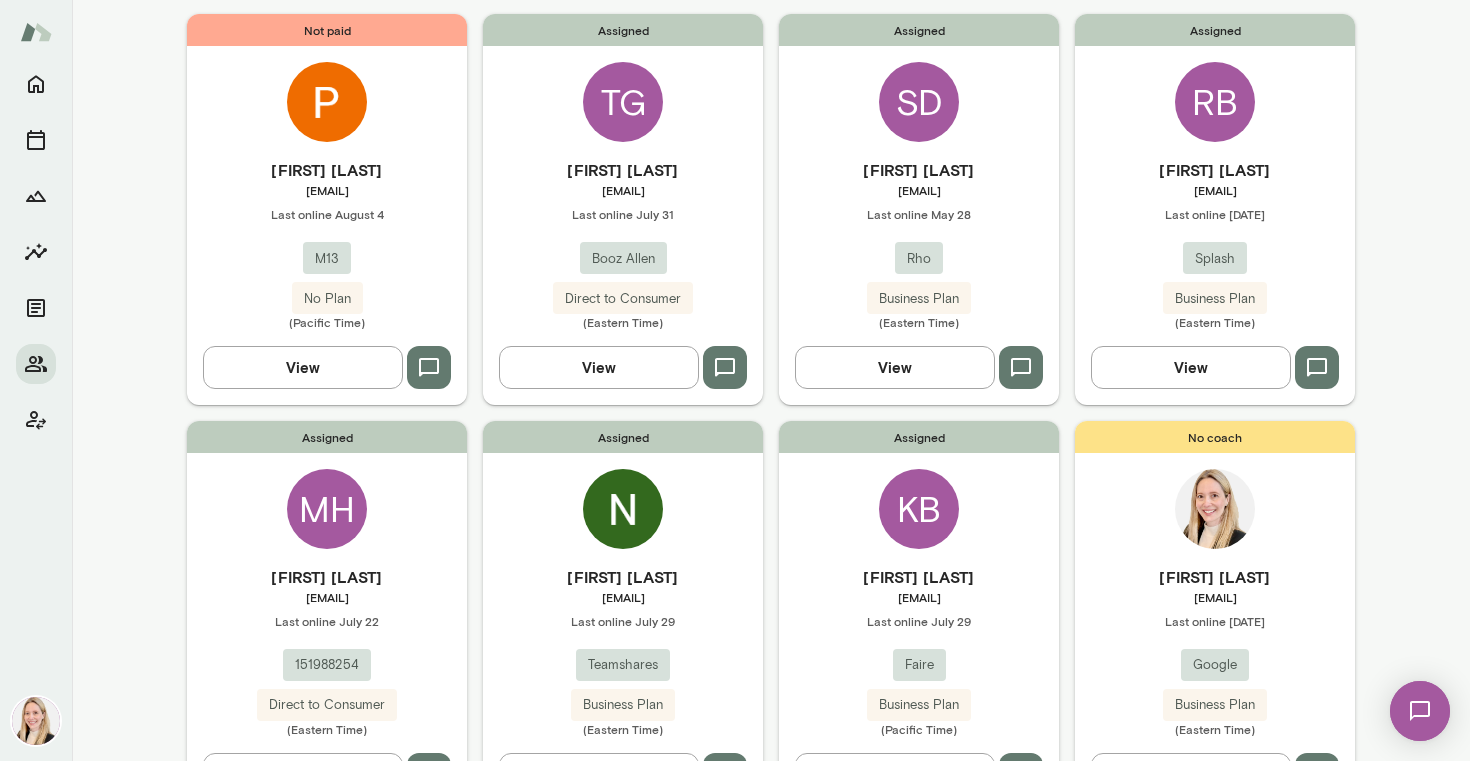 click on "[FIRST] [LAST] [EMAIL] Last online [DATE] [COMPANY] Direct to Consumer (Eastern Time)" at bounding box center (623, 244) 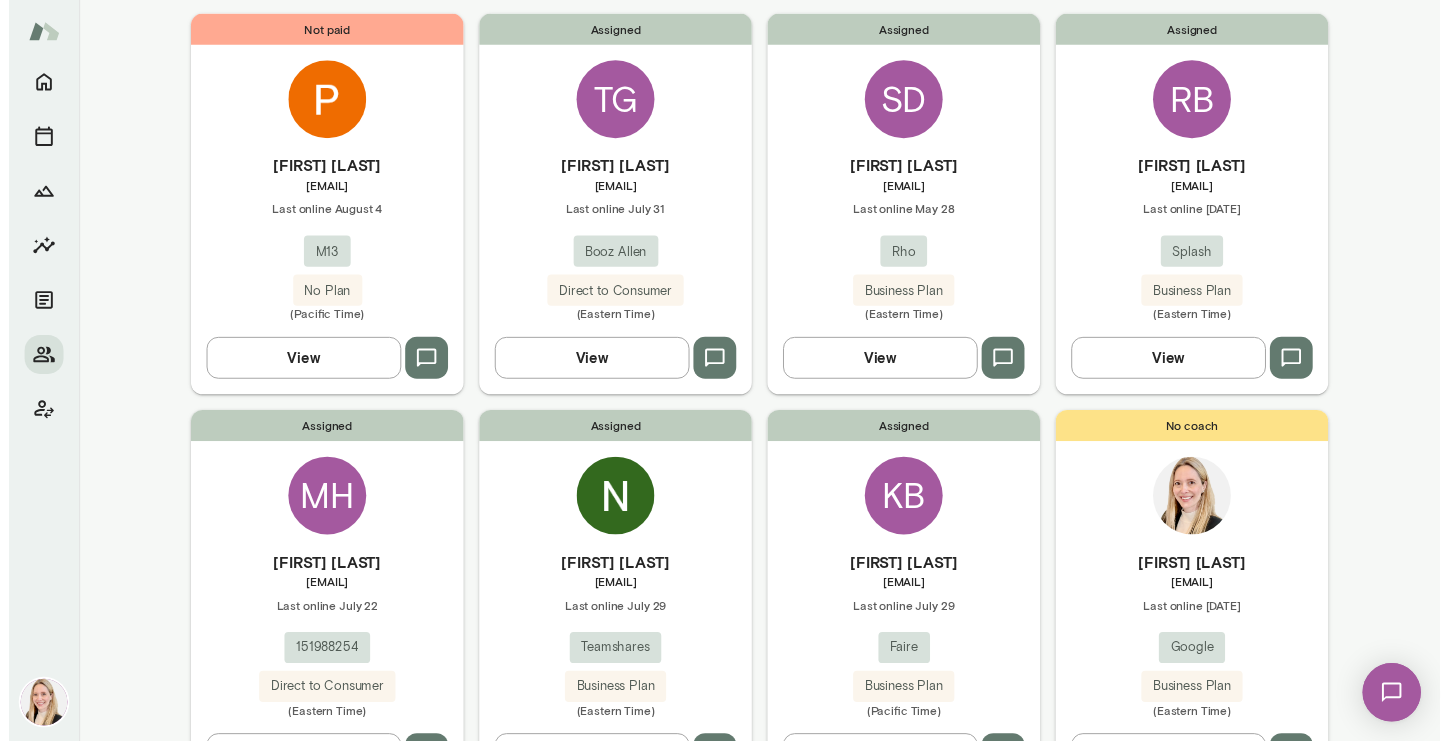 scroll, scrollTop: 0, scrollLeft: 0, axis: both 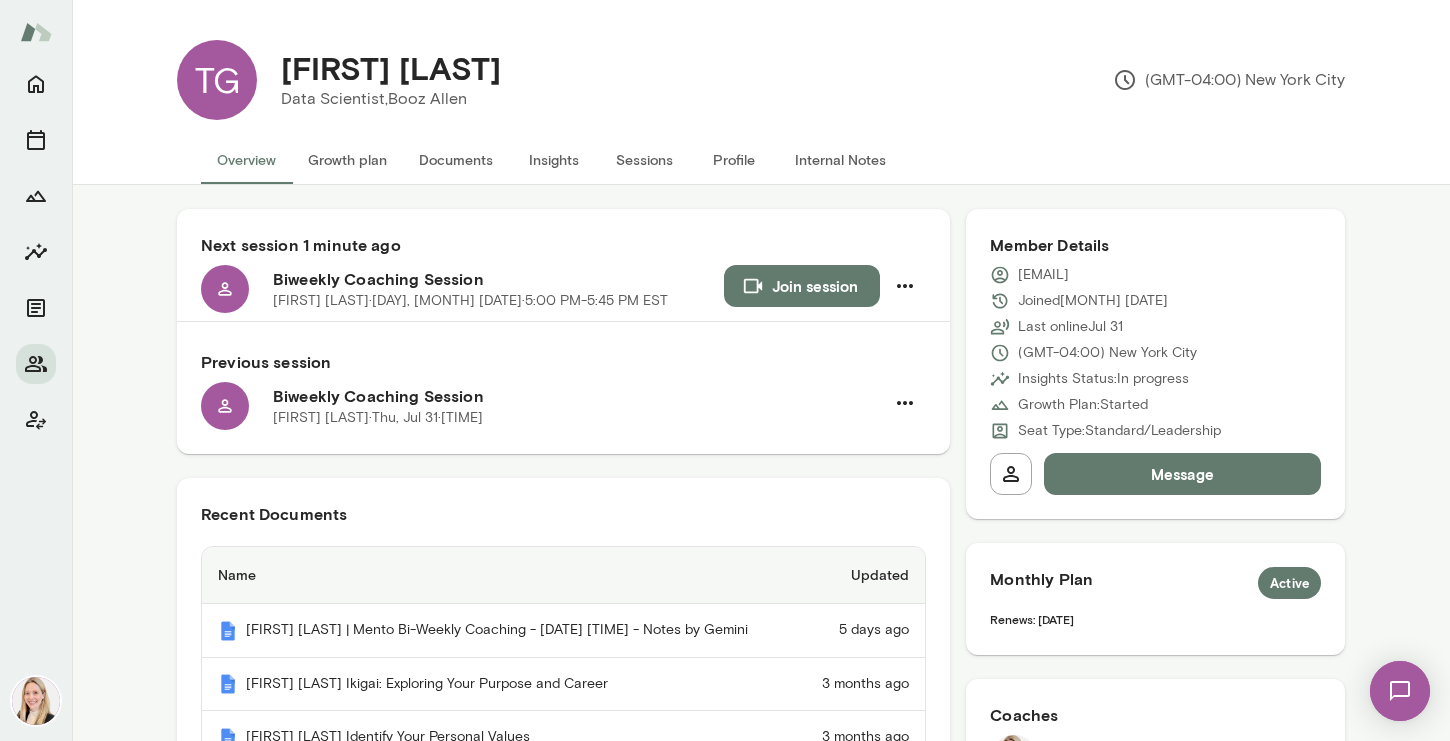 click on "Insights" at bounding box center (554, 160) 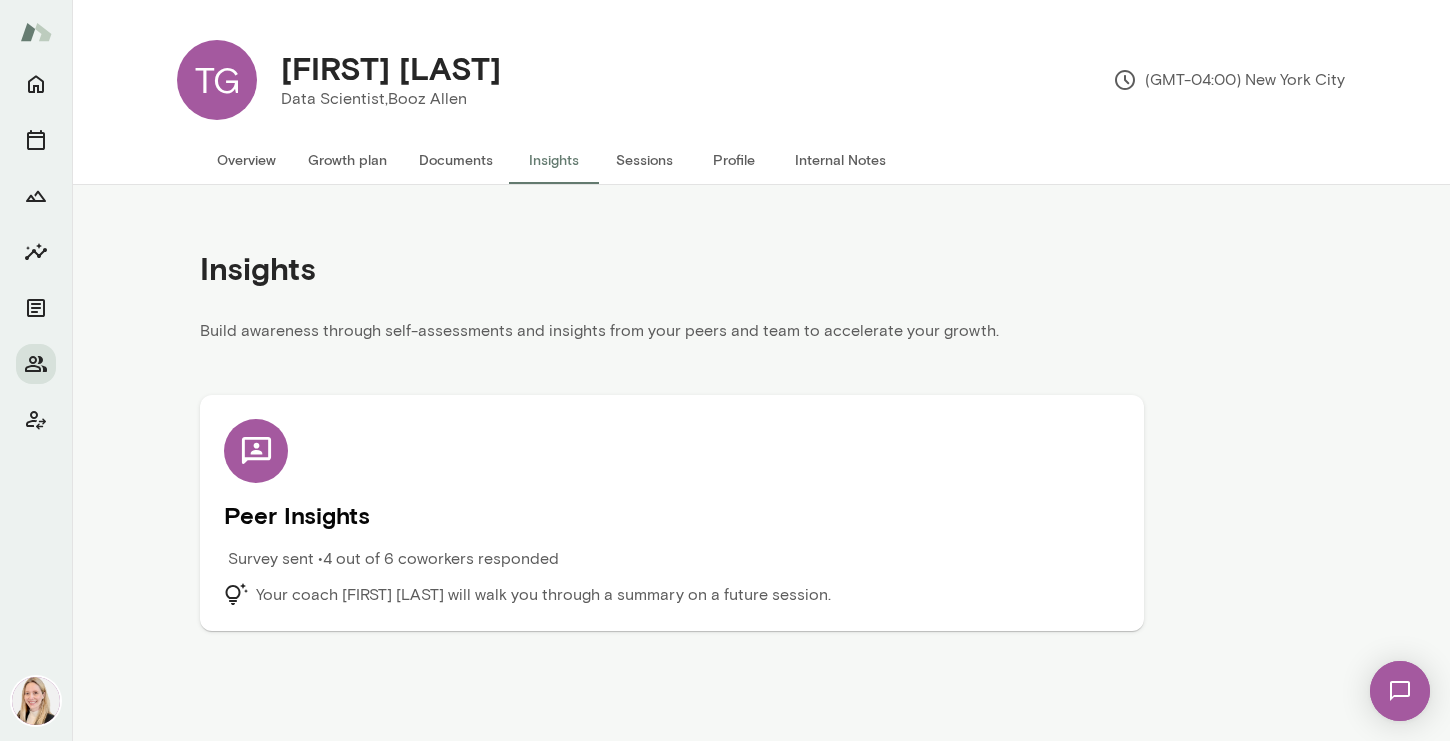 click at bounding box center (256, 451) 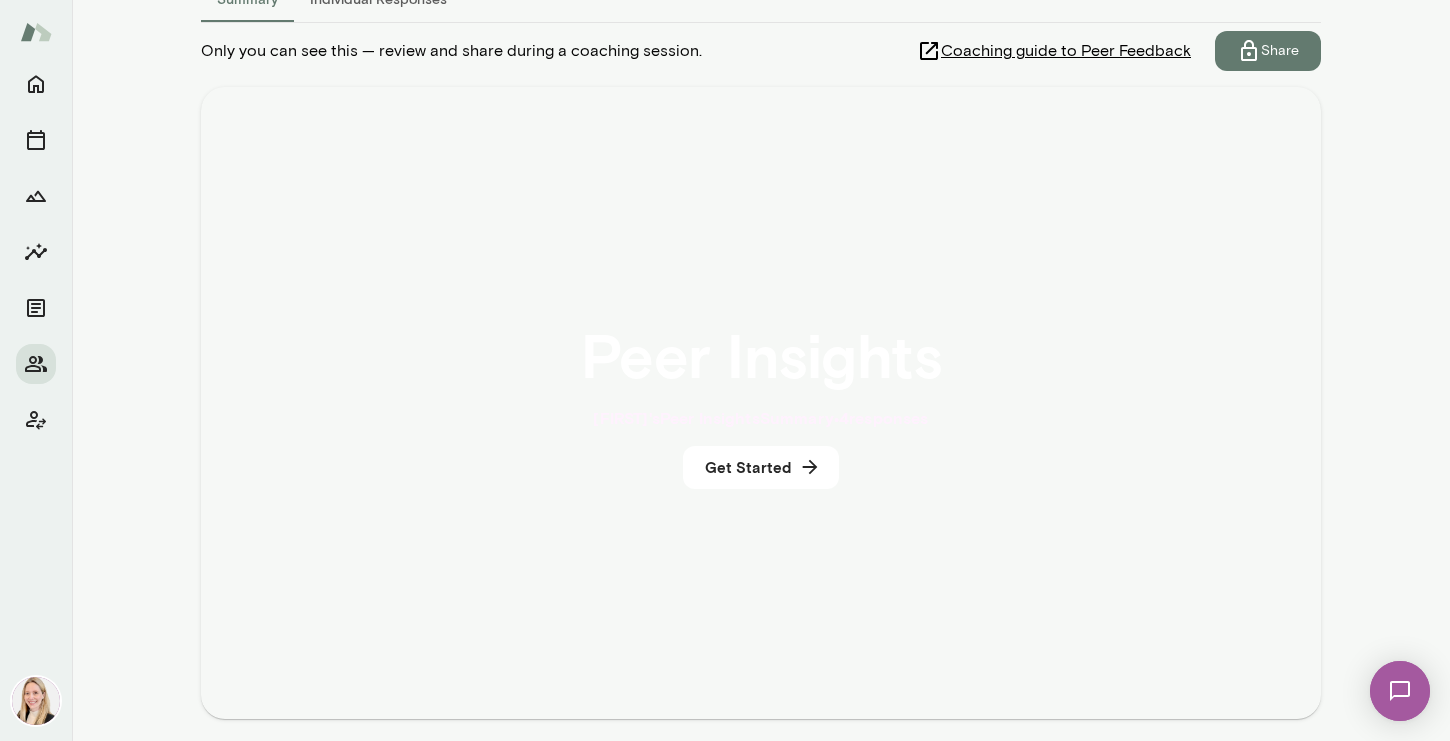 scroll, scrollTop: 306, scrollLeft: 0, axis: vertical 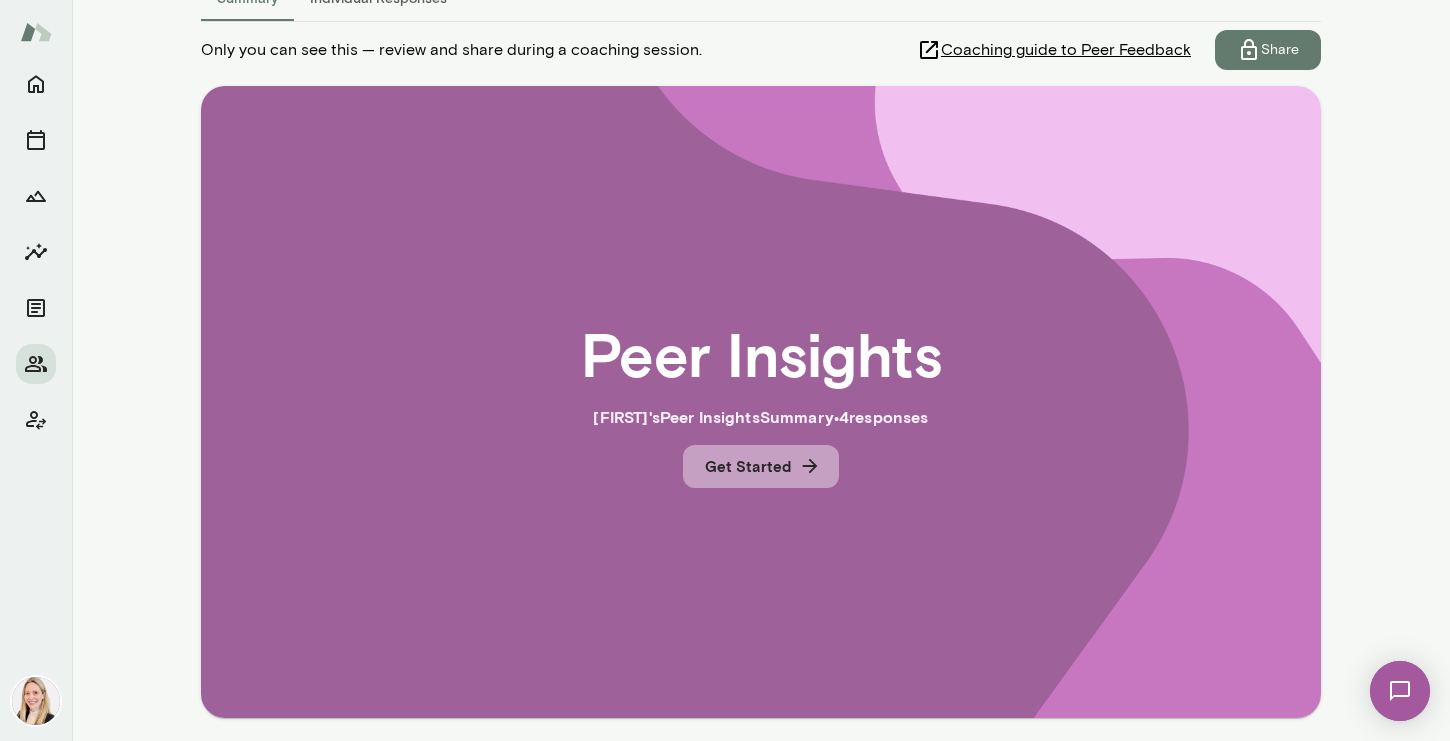 click on "Get Started" at bounding box center [761, 466] 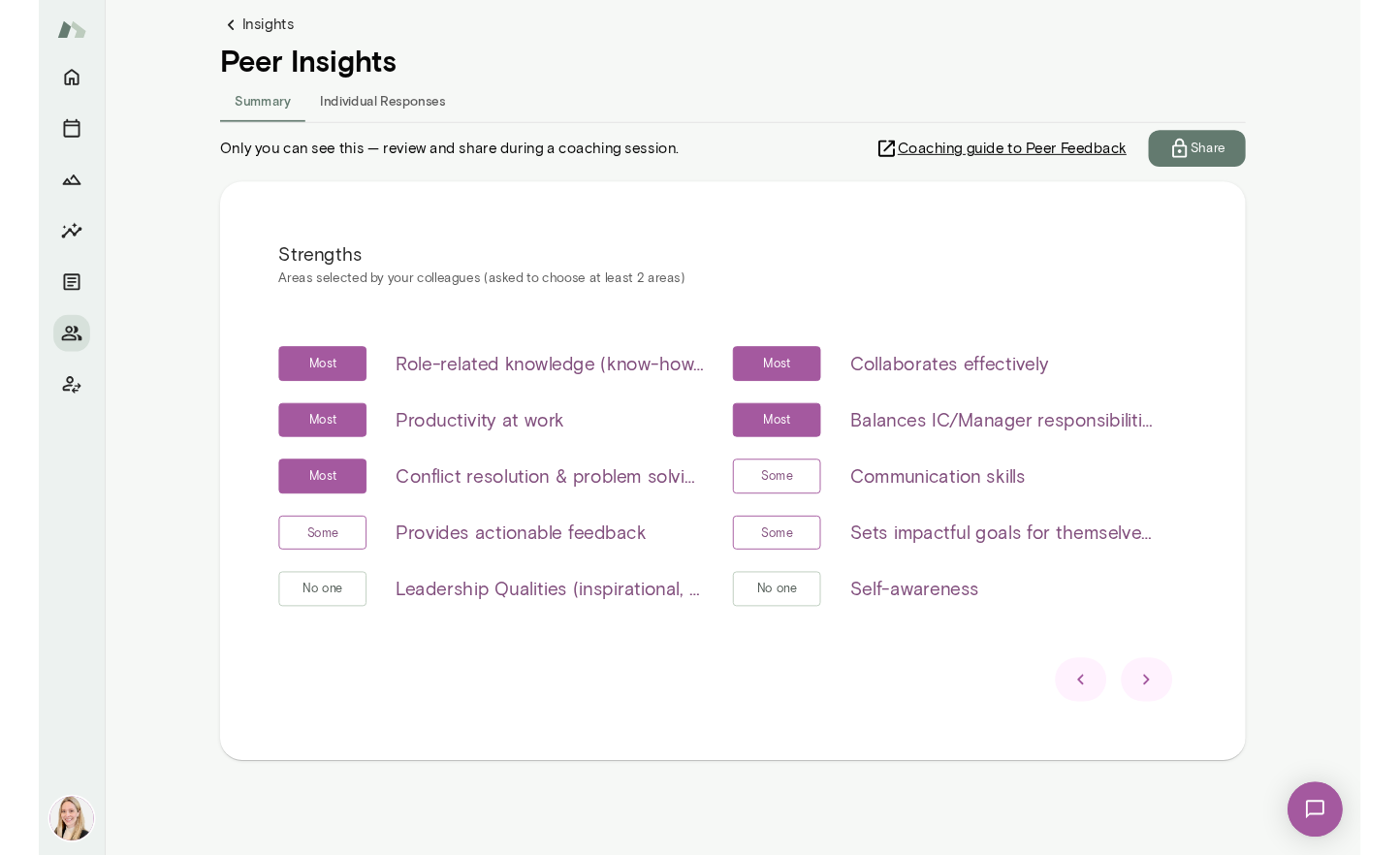 scroll, scrollTop: 200, scrollLeft: 0, axis: vertical 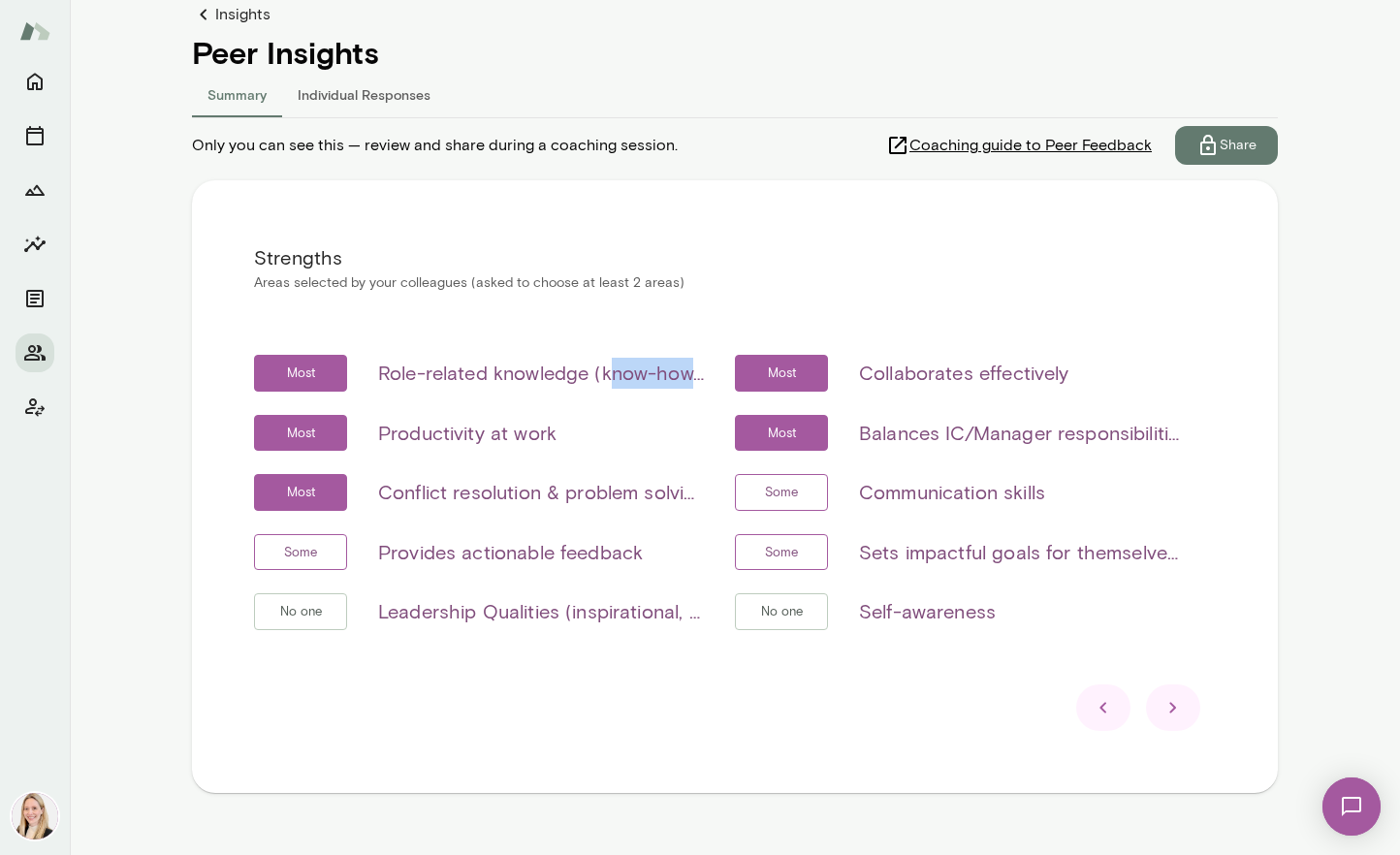drag, startPoint x: 610, startPoint y: 377, endPoint x: 698, endPoint y: 382, distance: 88.14193 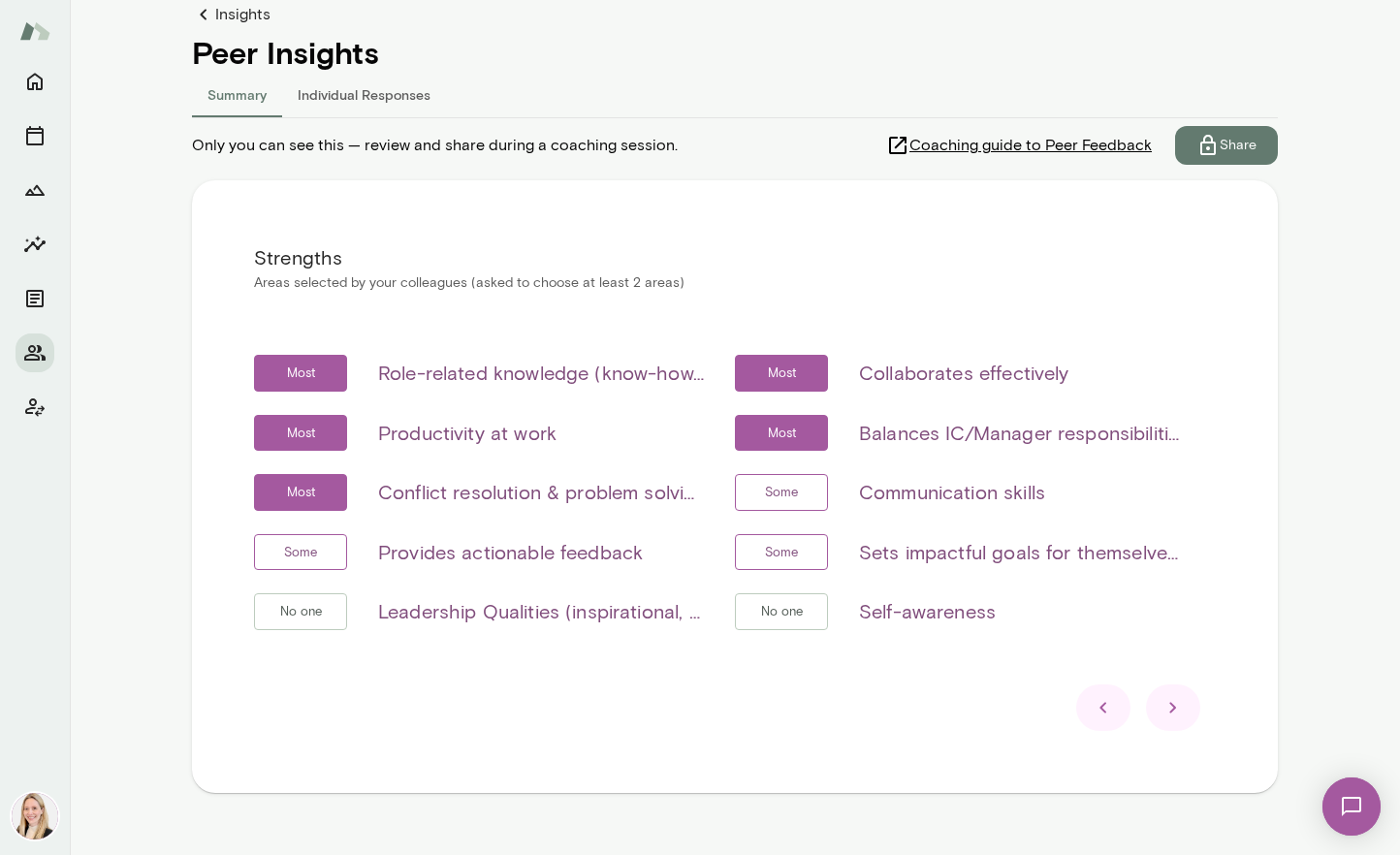 click on "Some" at bounding box center [301, 553] 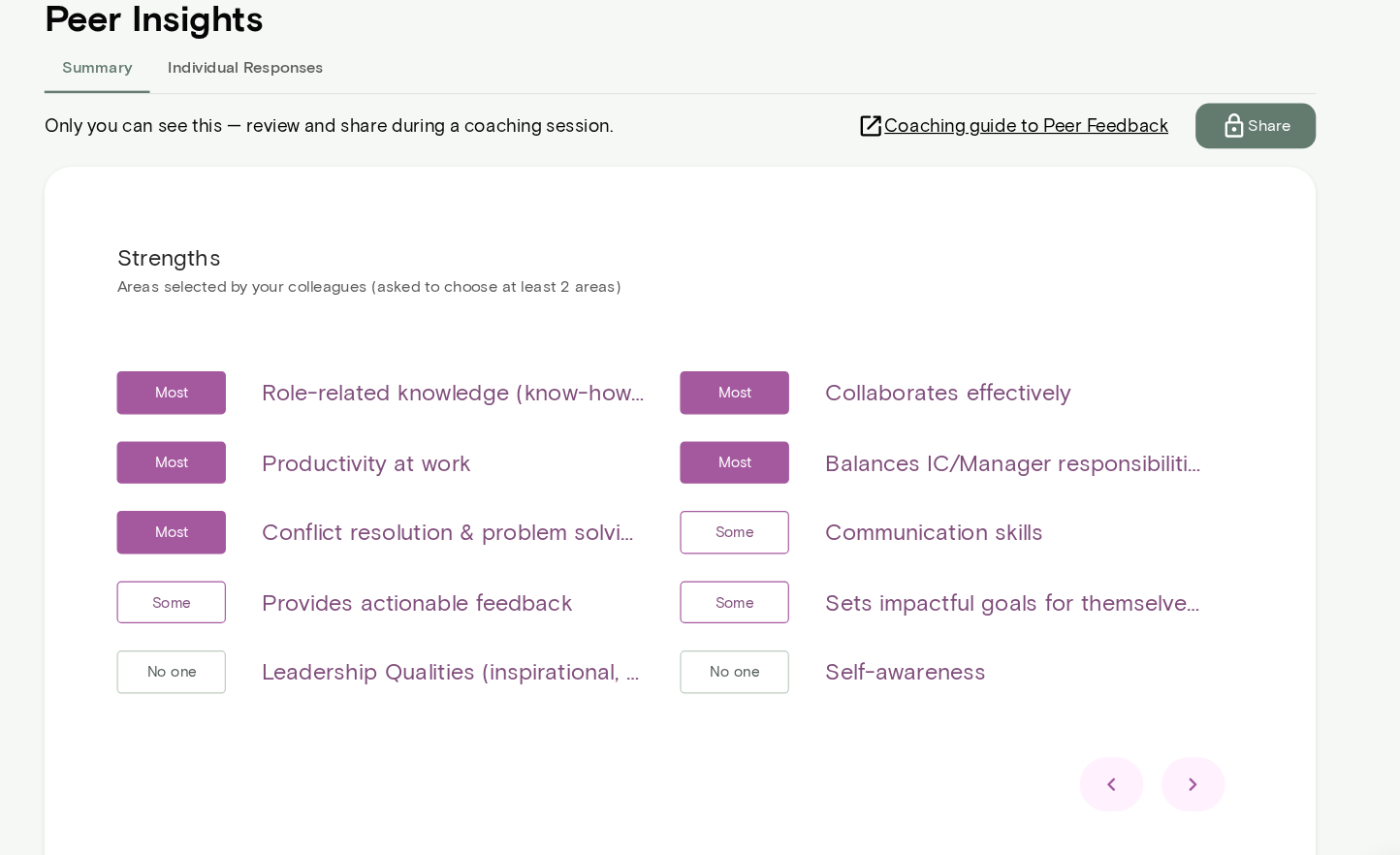 click at bounding box center (1173, 708) 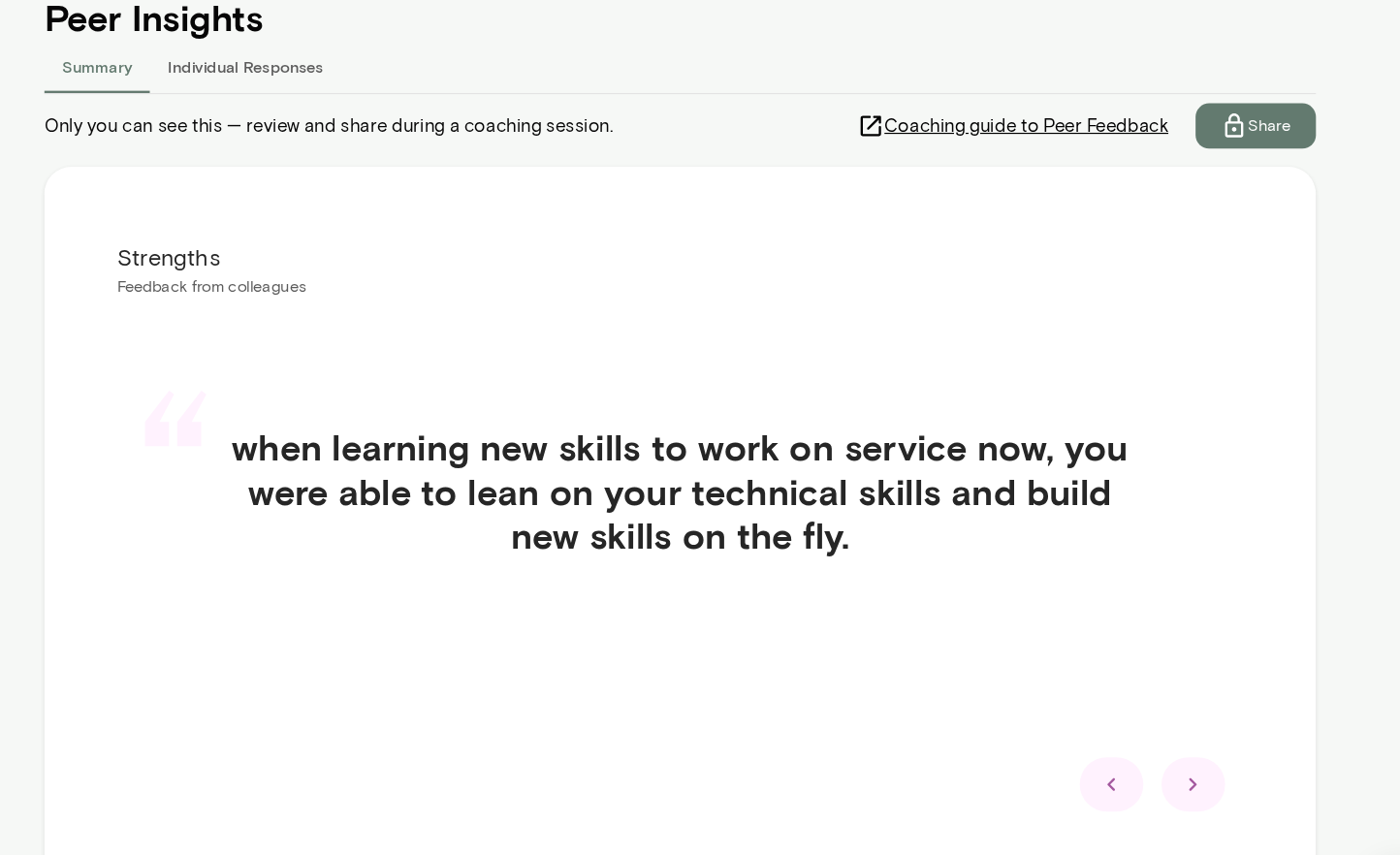 click 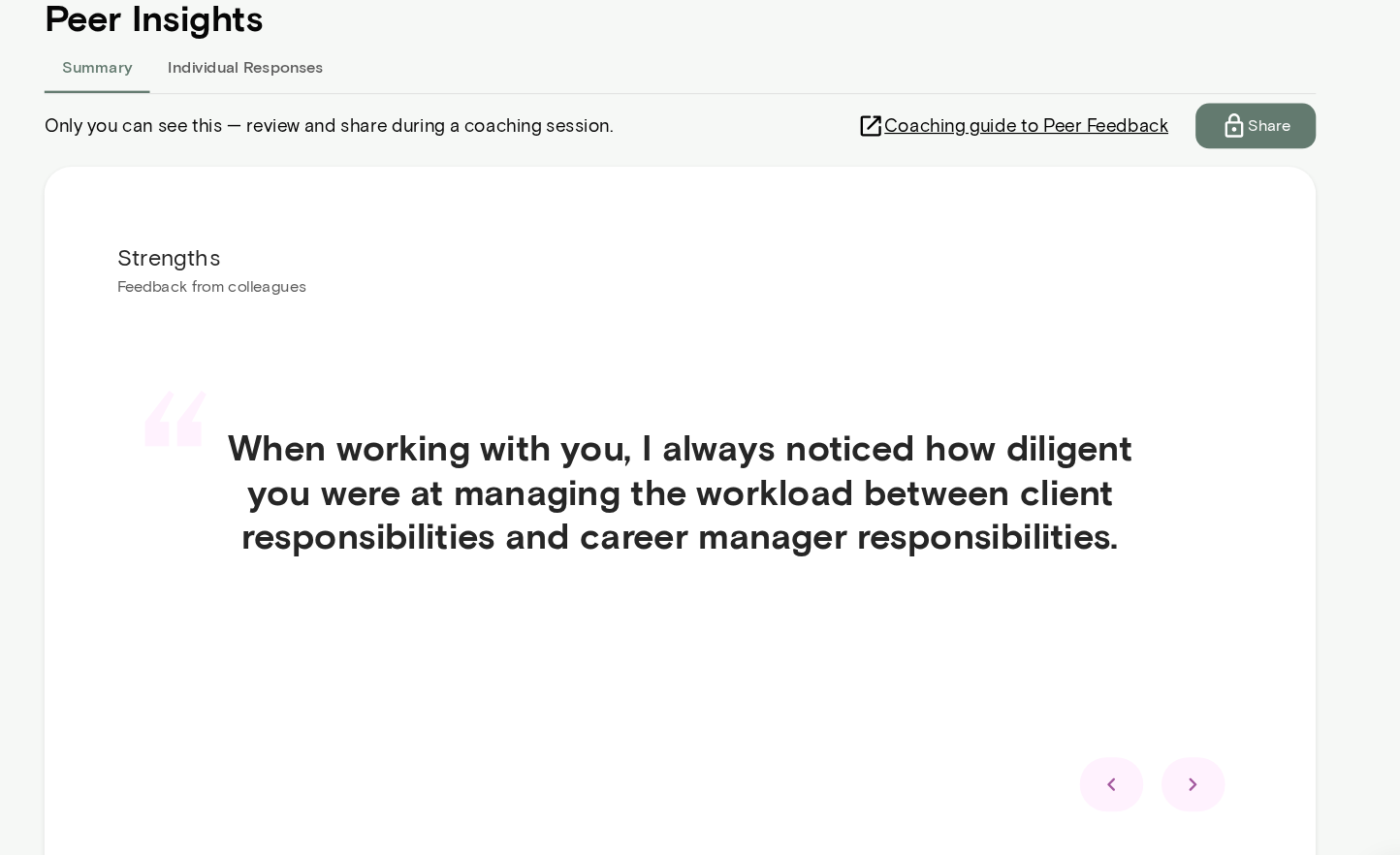 click 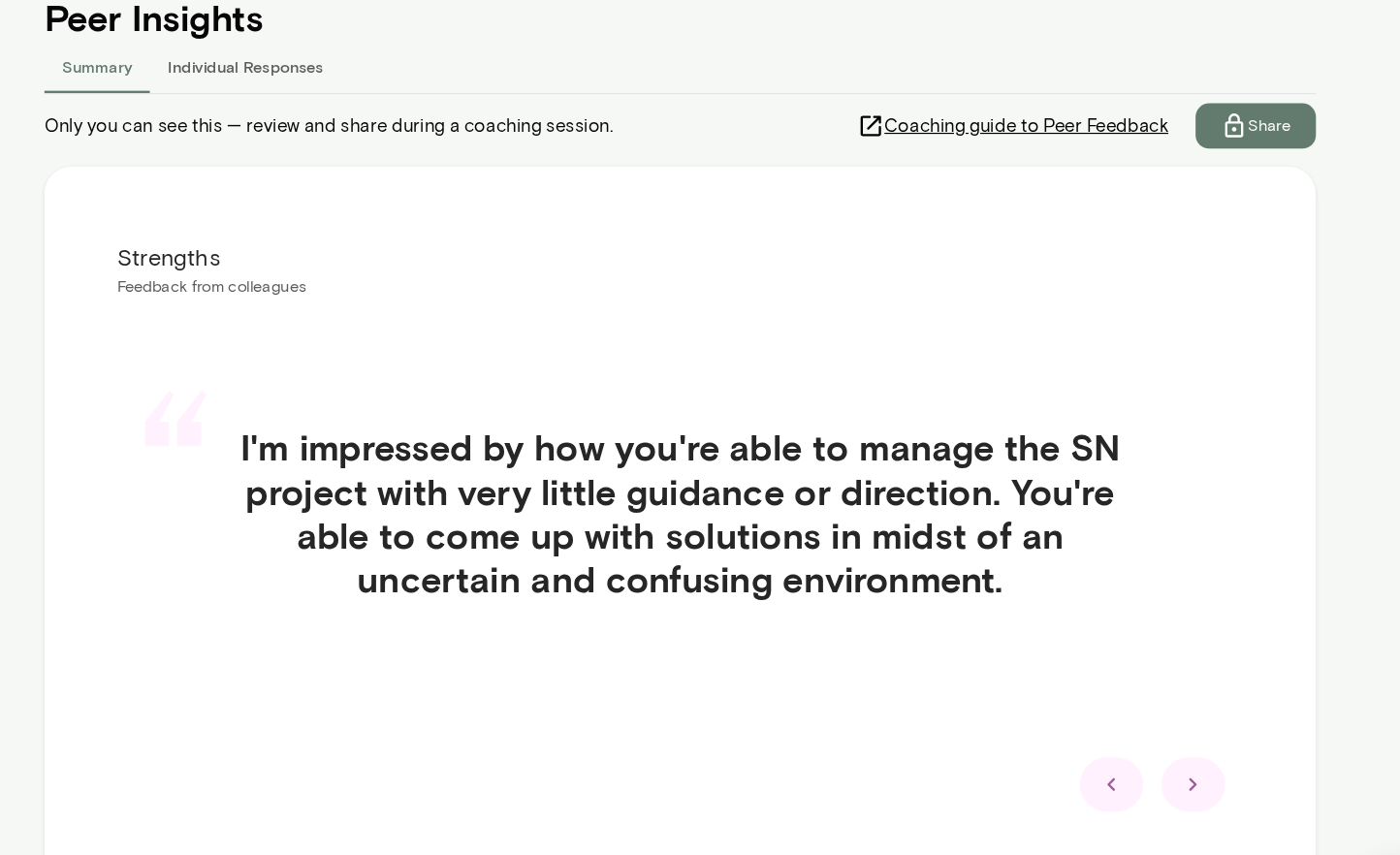 click 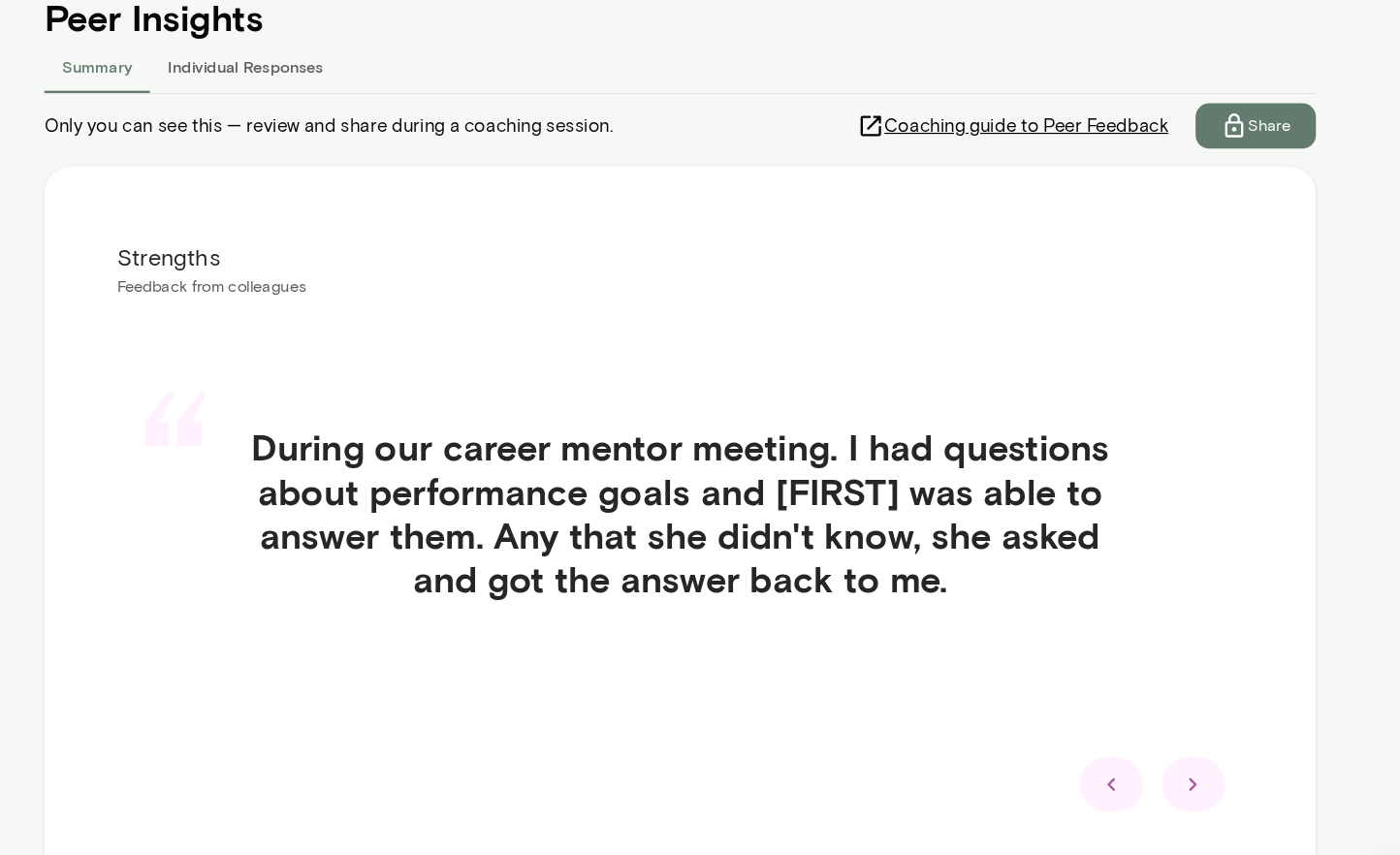 click 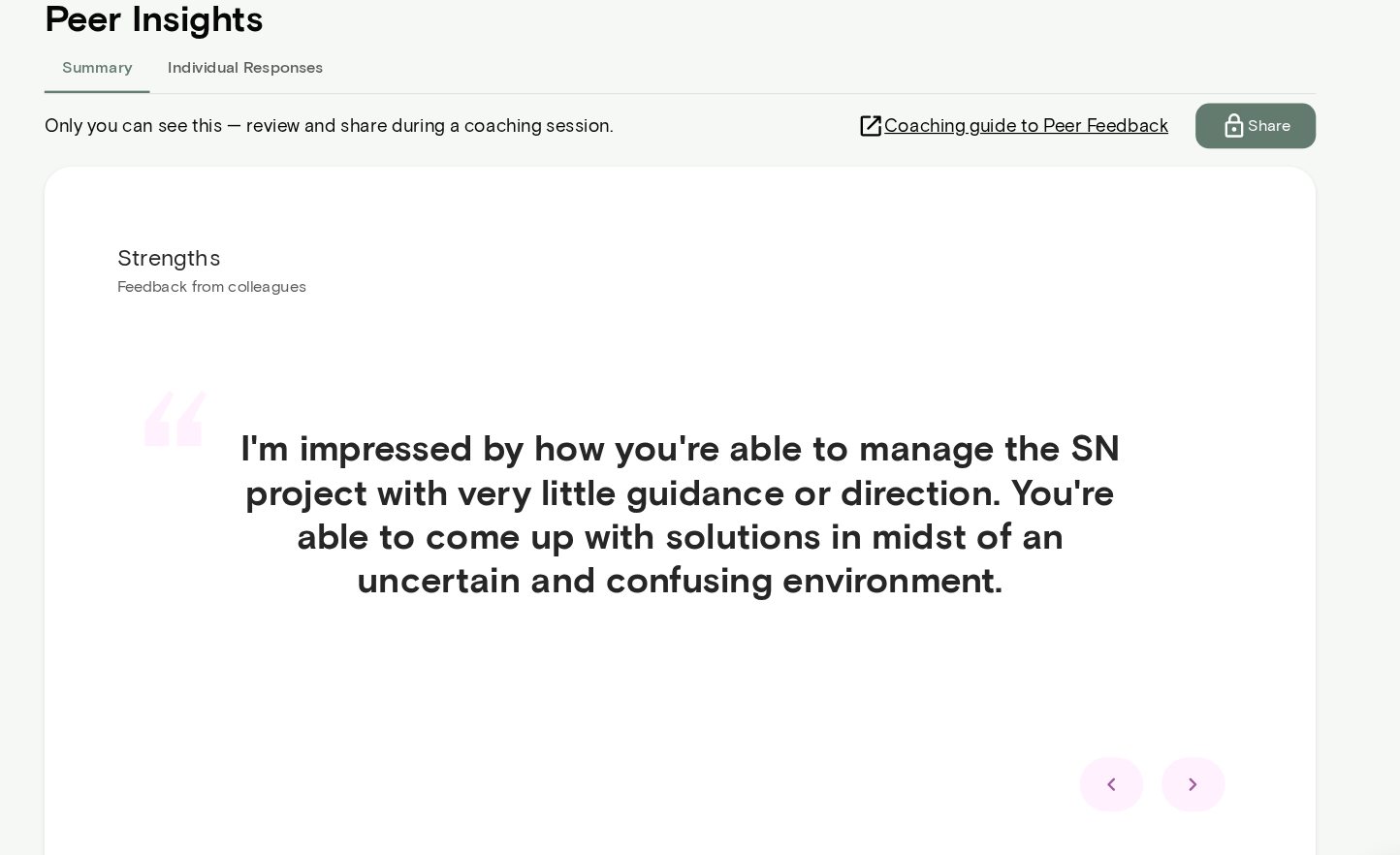 click 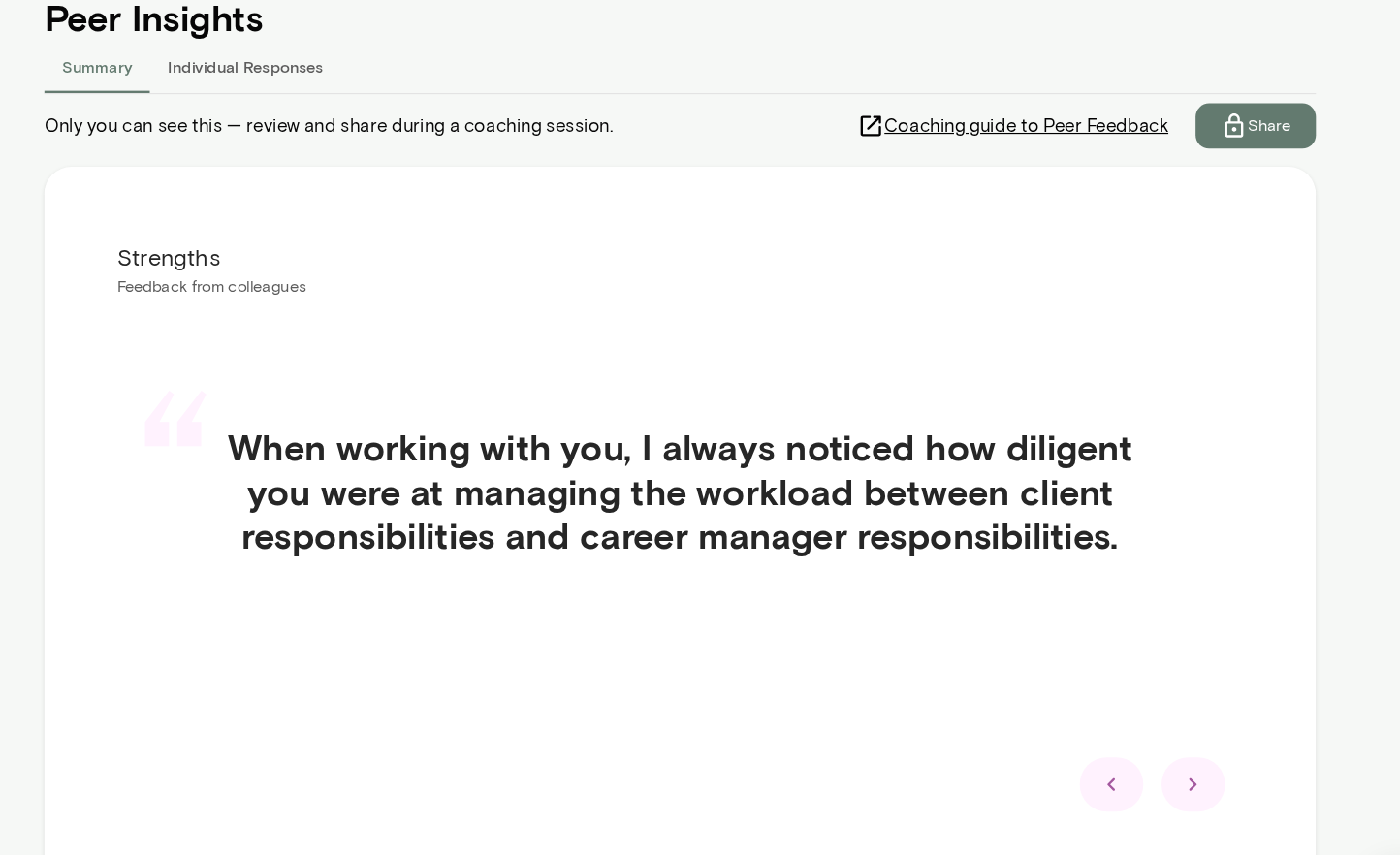 click 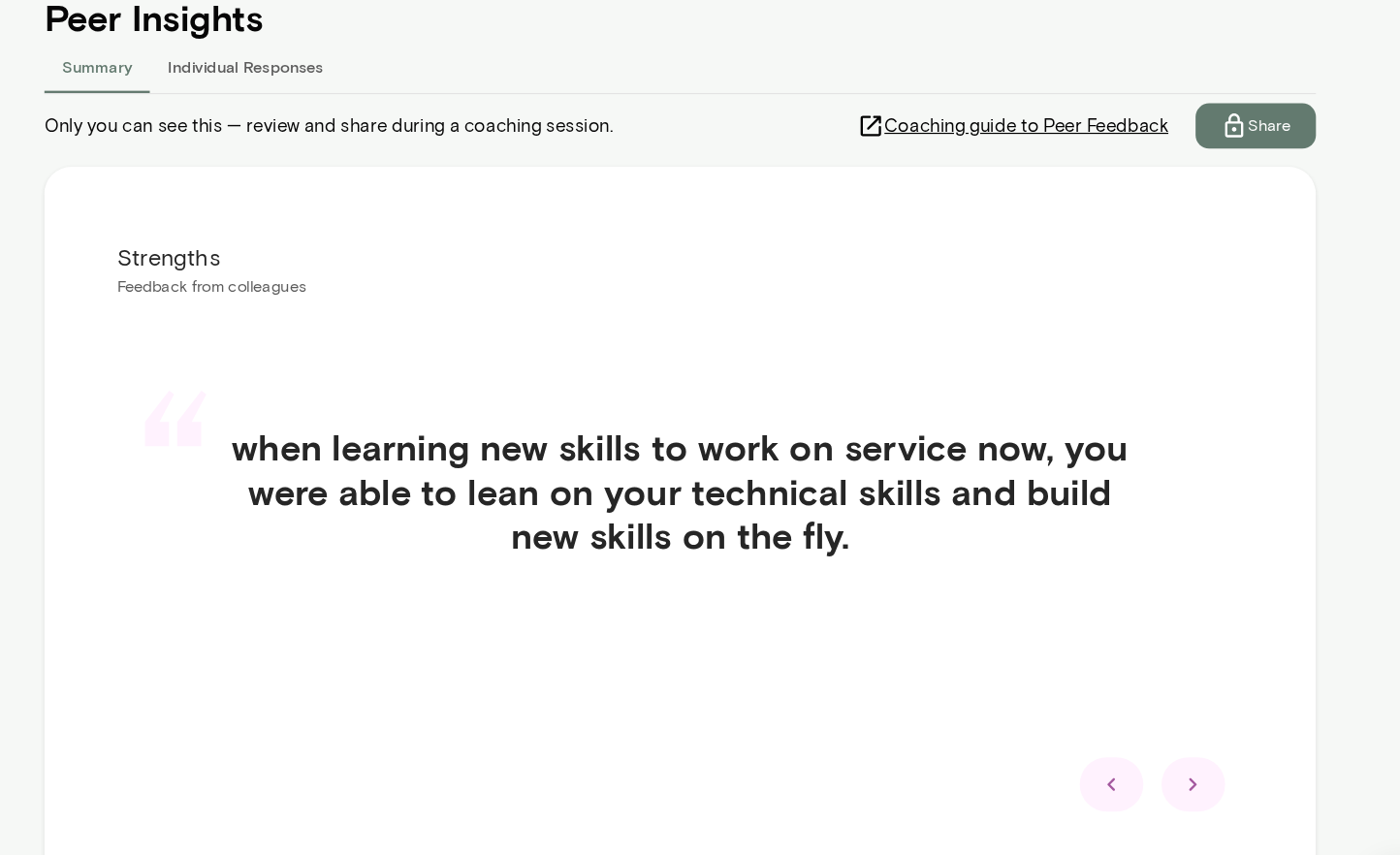 click 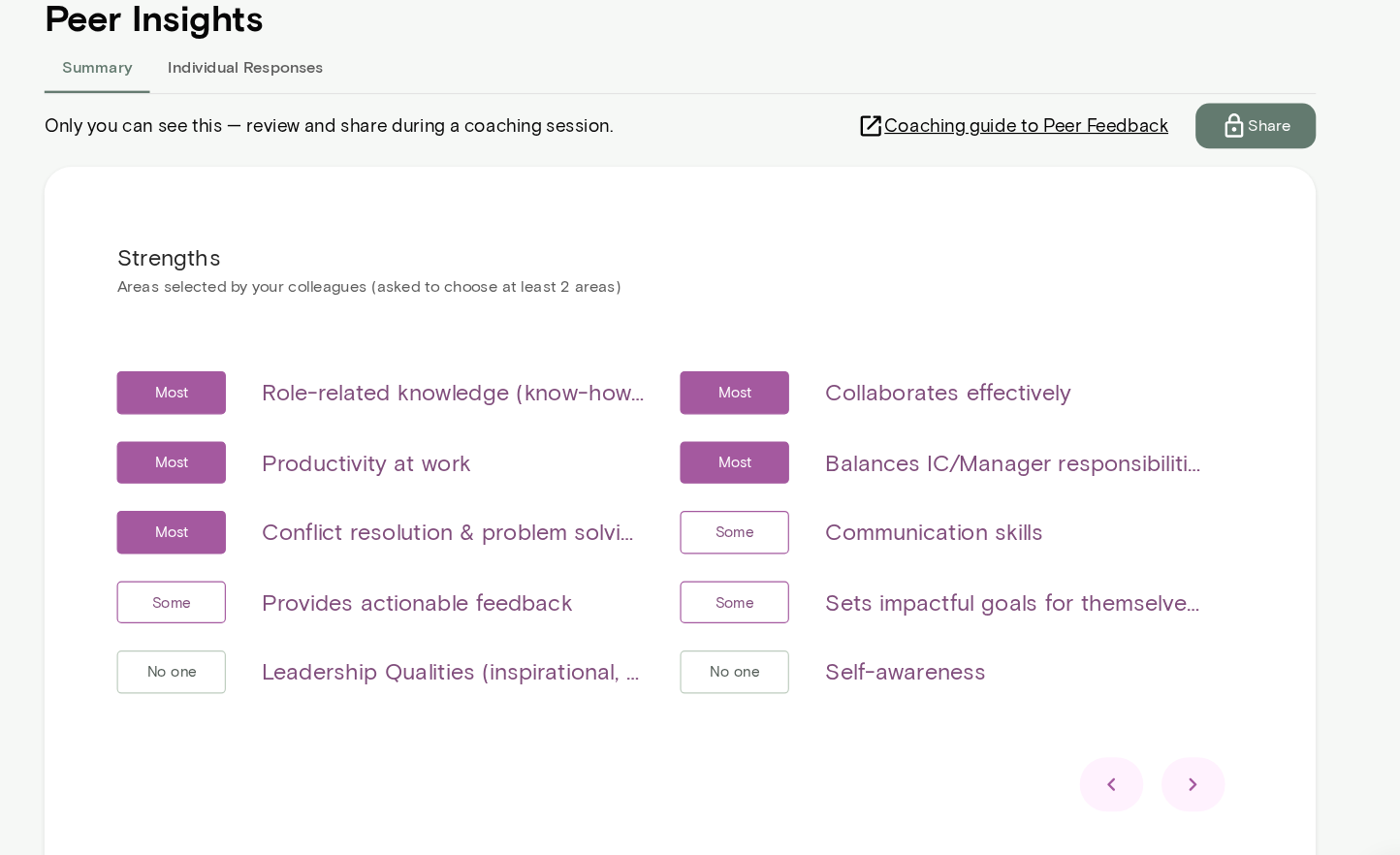 click 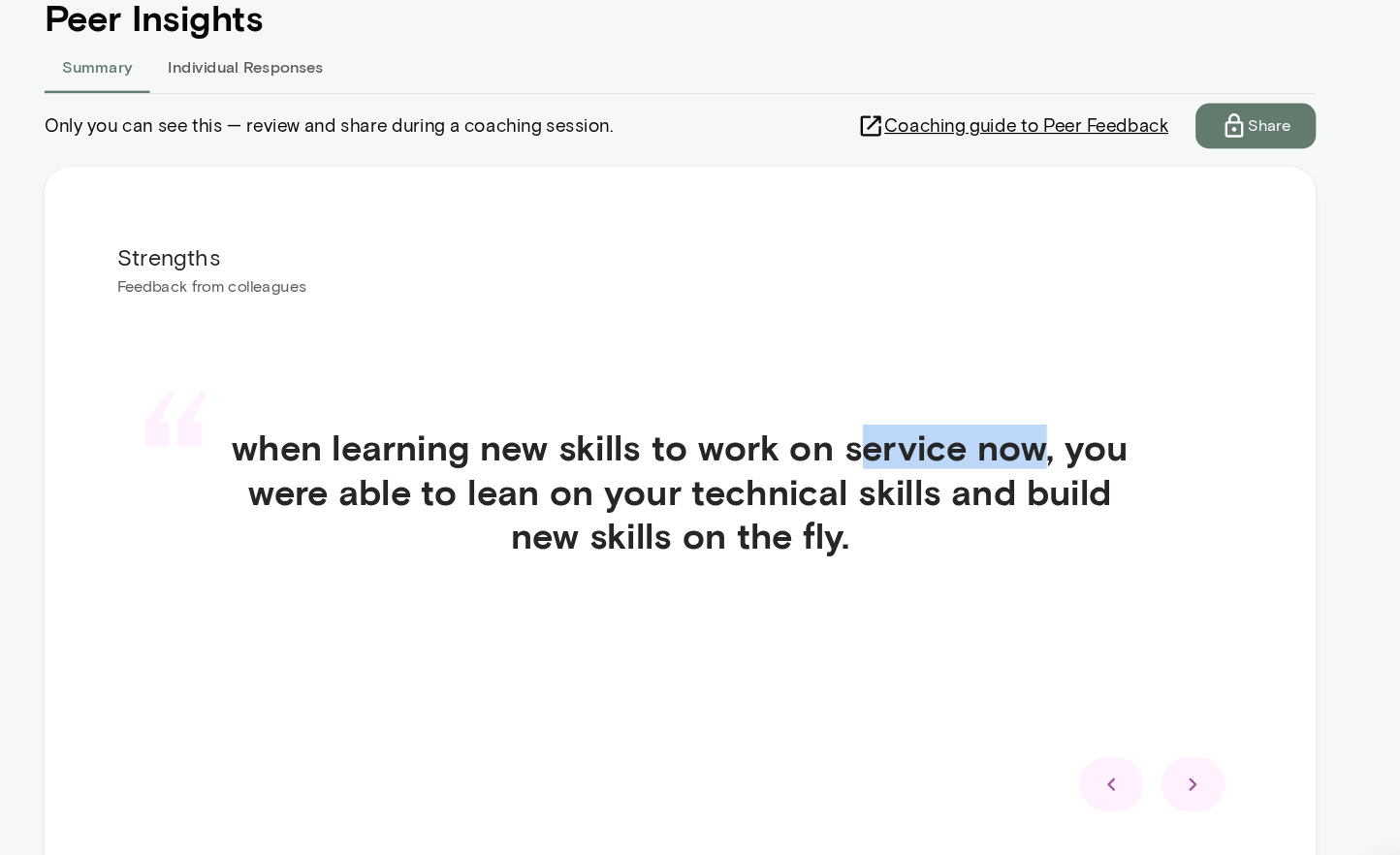 drag, startPoint x: 882, startPoint y: 416, endPoint x: 1046, endPoint y: 417, distance: 164.00305 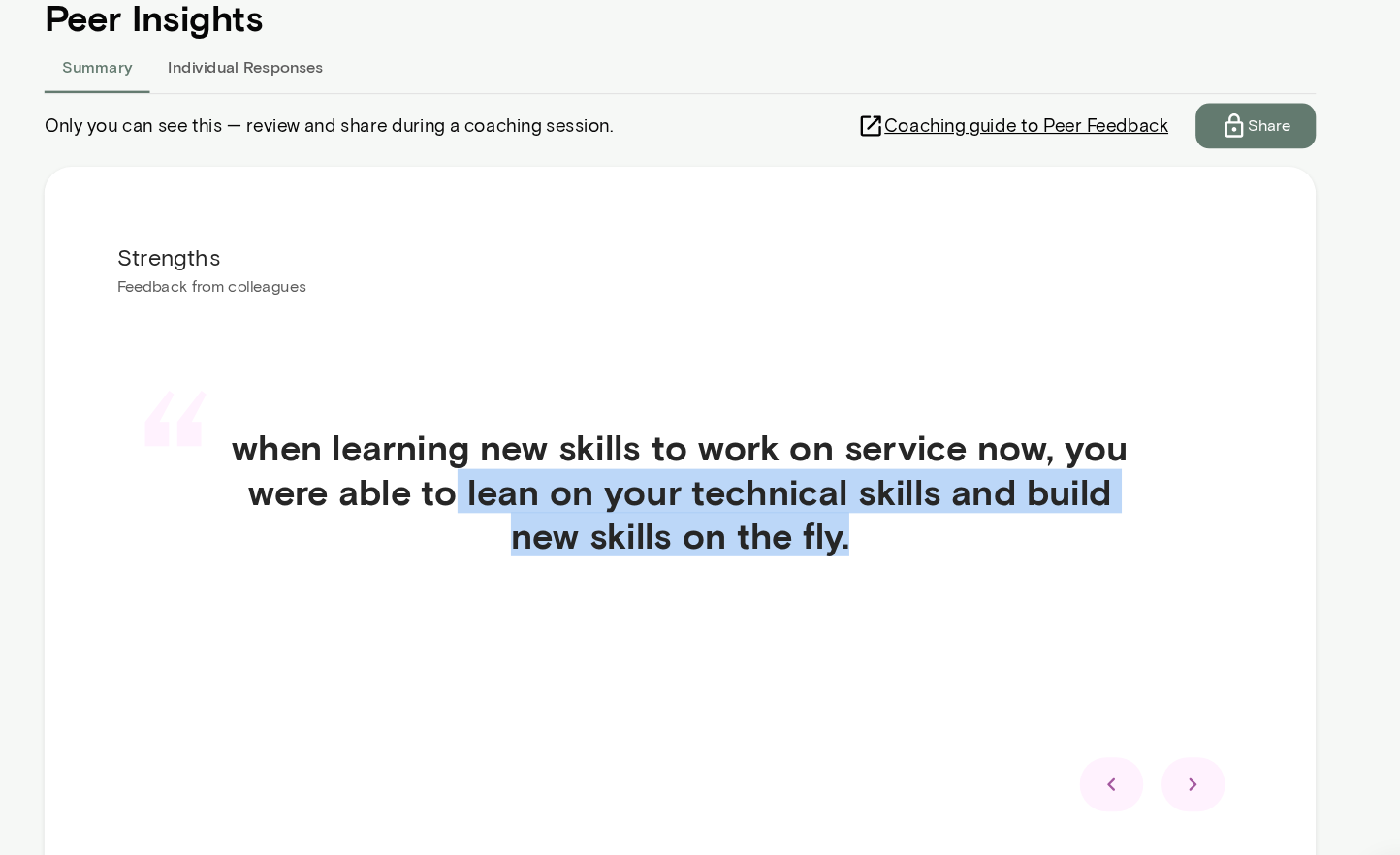 drag, startPoint x: 550, startPoint y: 458, endPoint x: 868, endPoint y: 516, distance: 323.24604 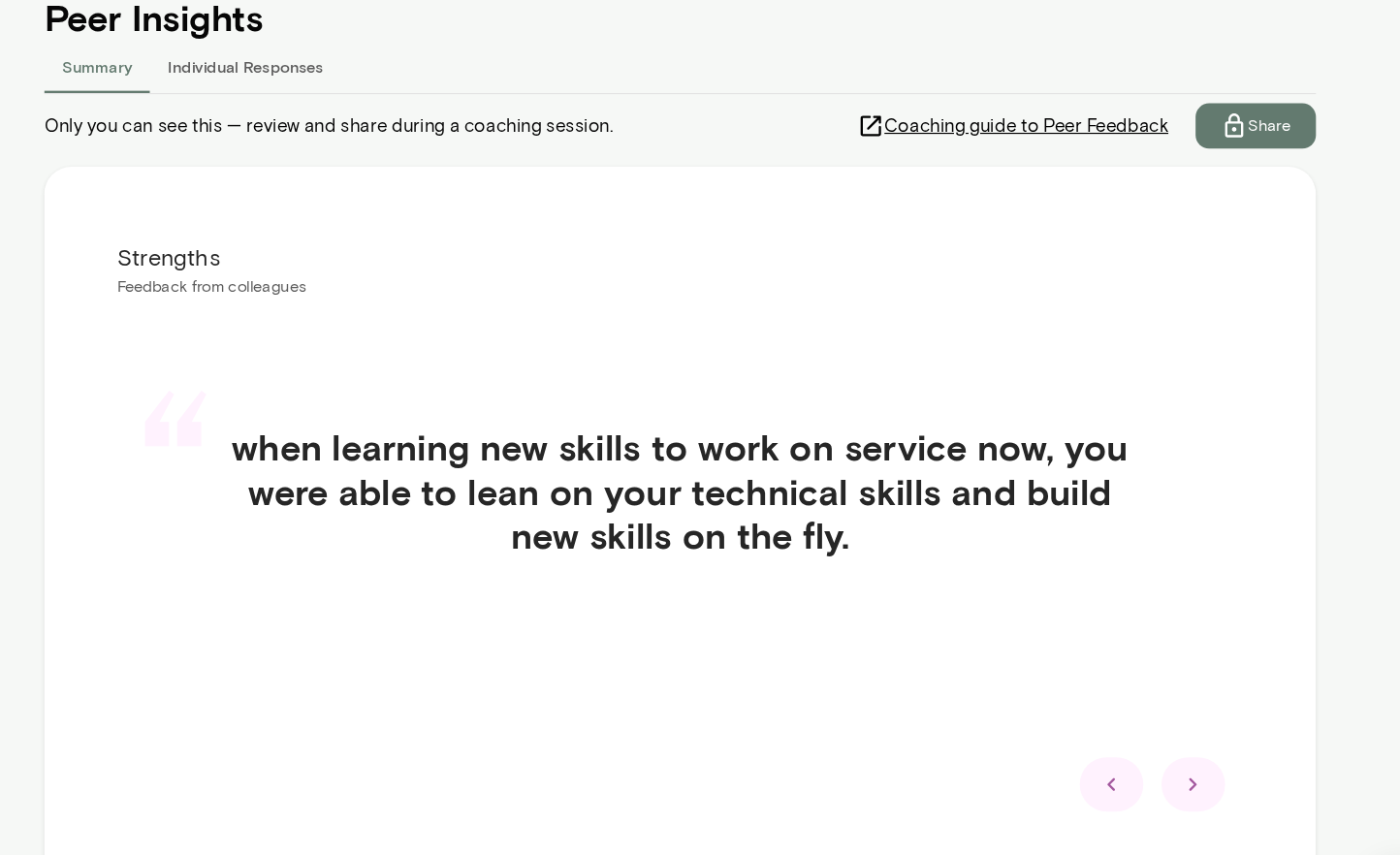 click at bounding box center [1173, 708] 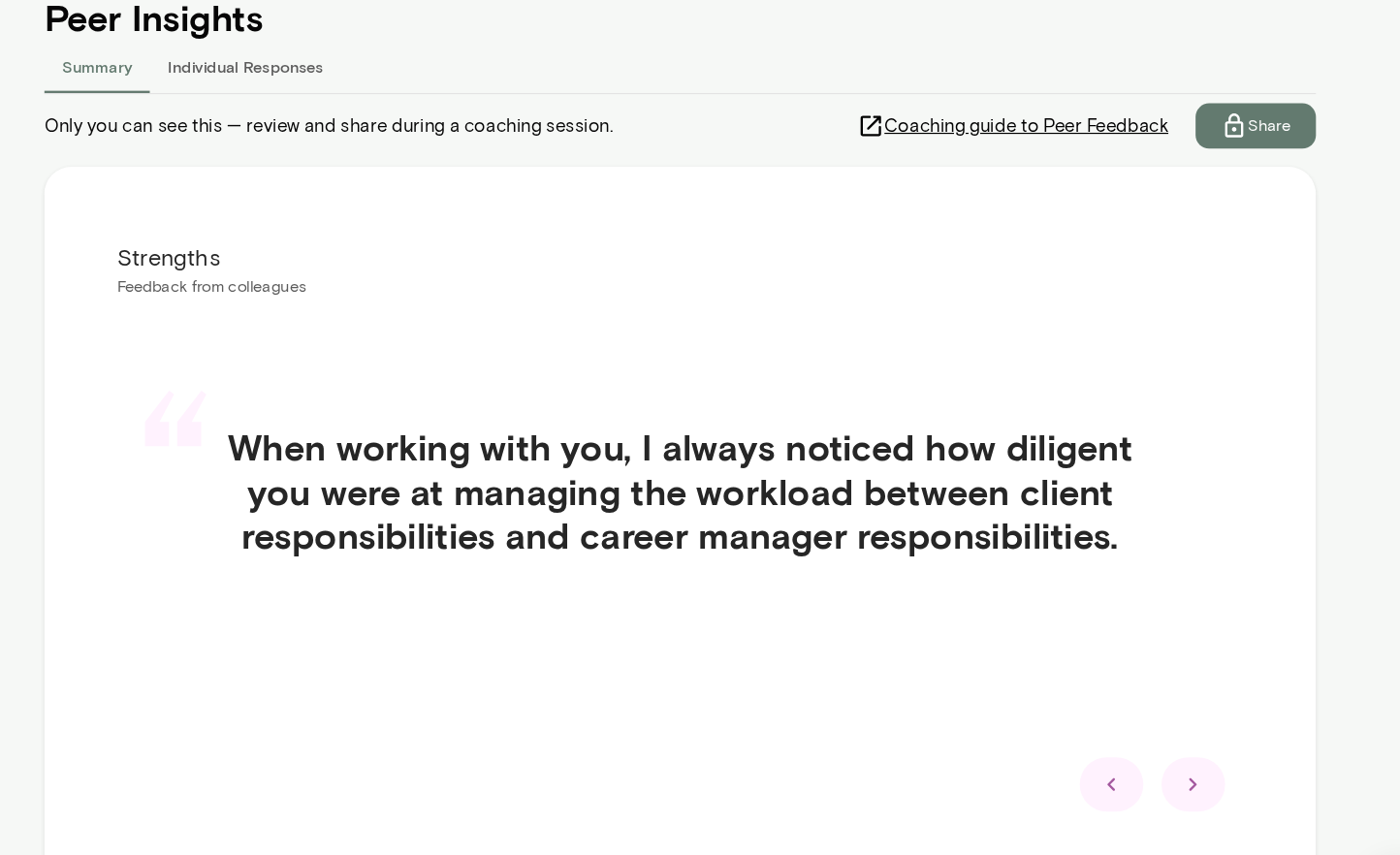 click 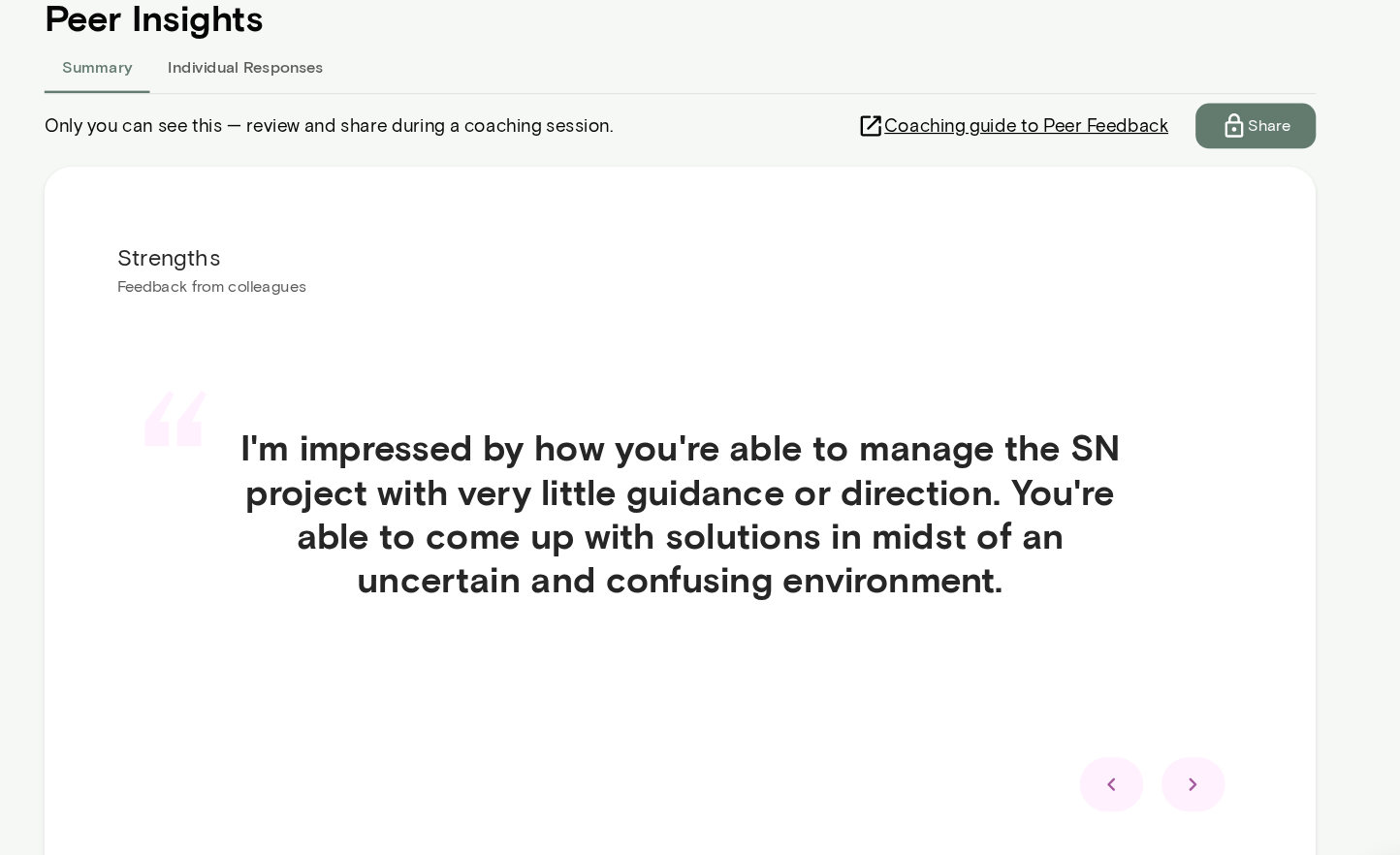 click 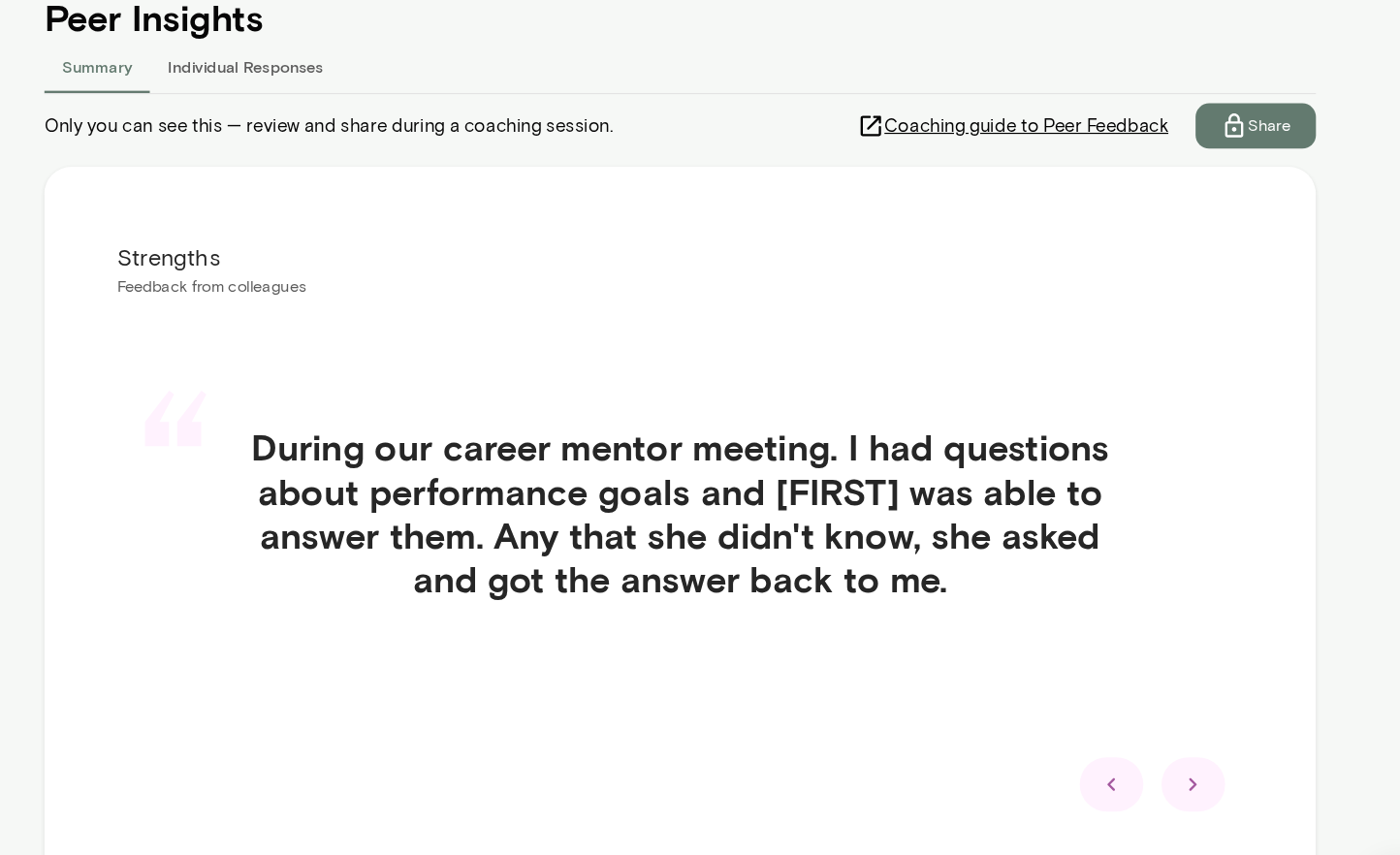 click 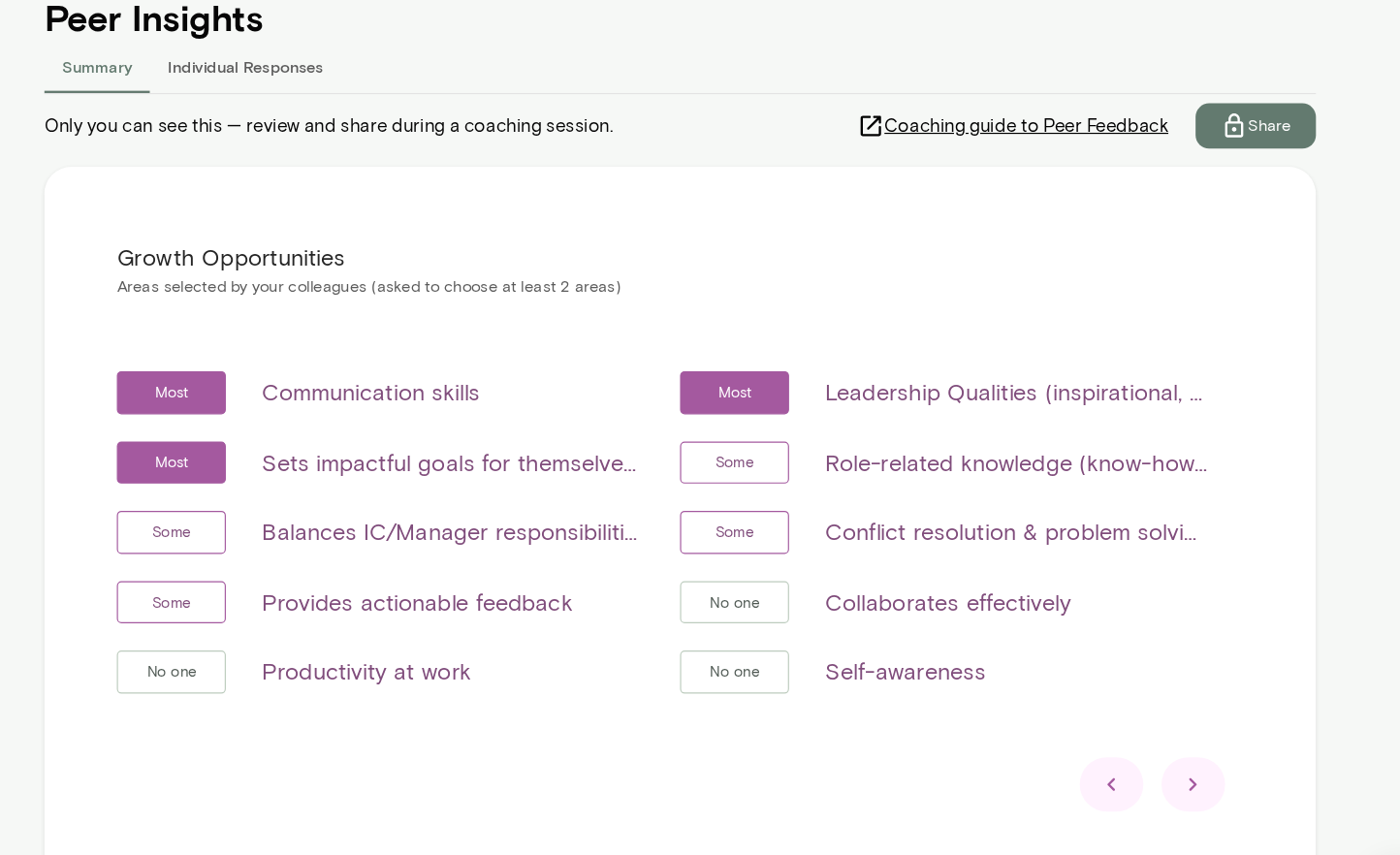 click 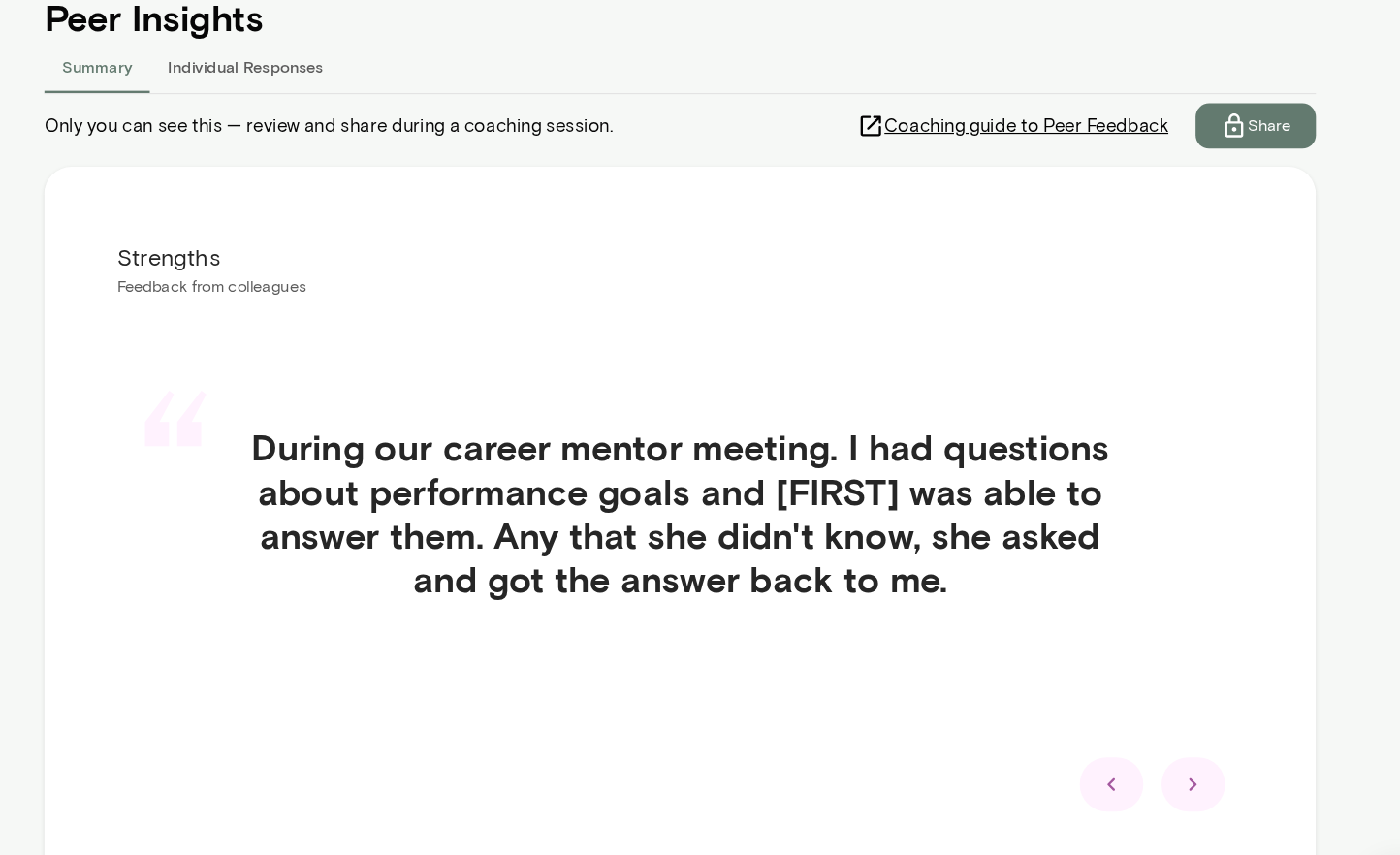 click 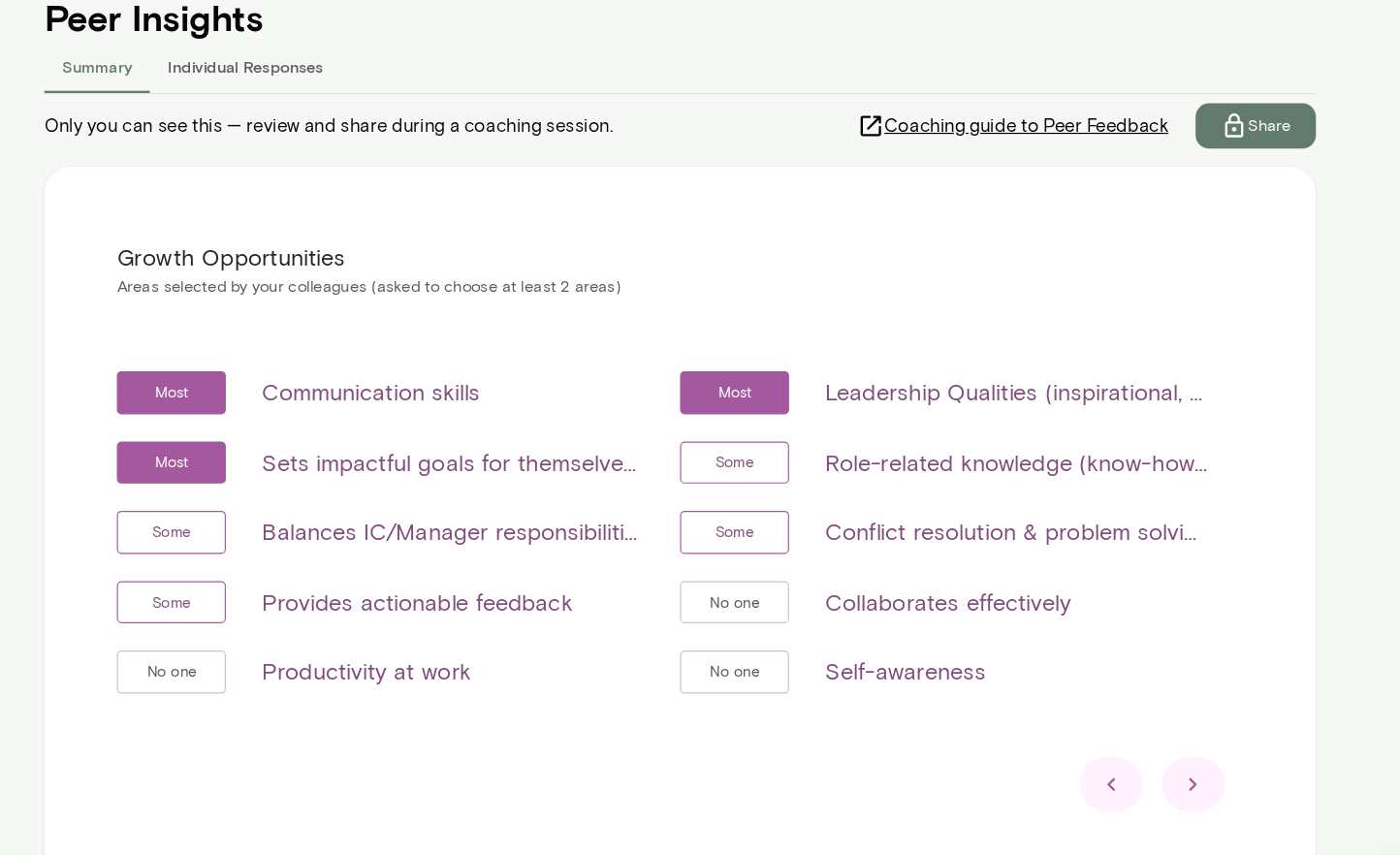 click 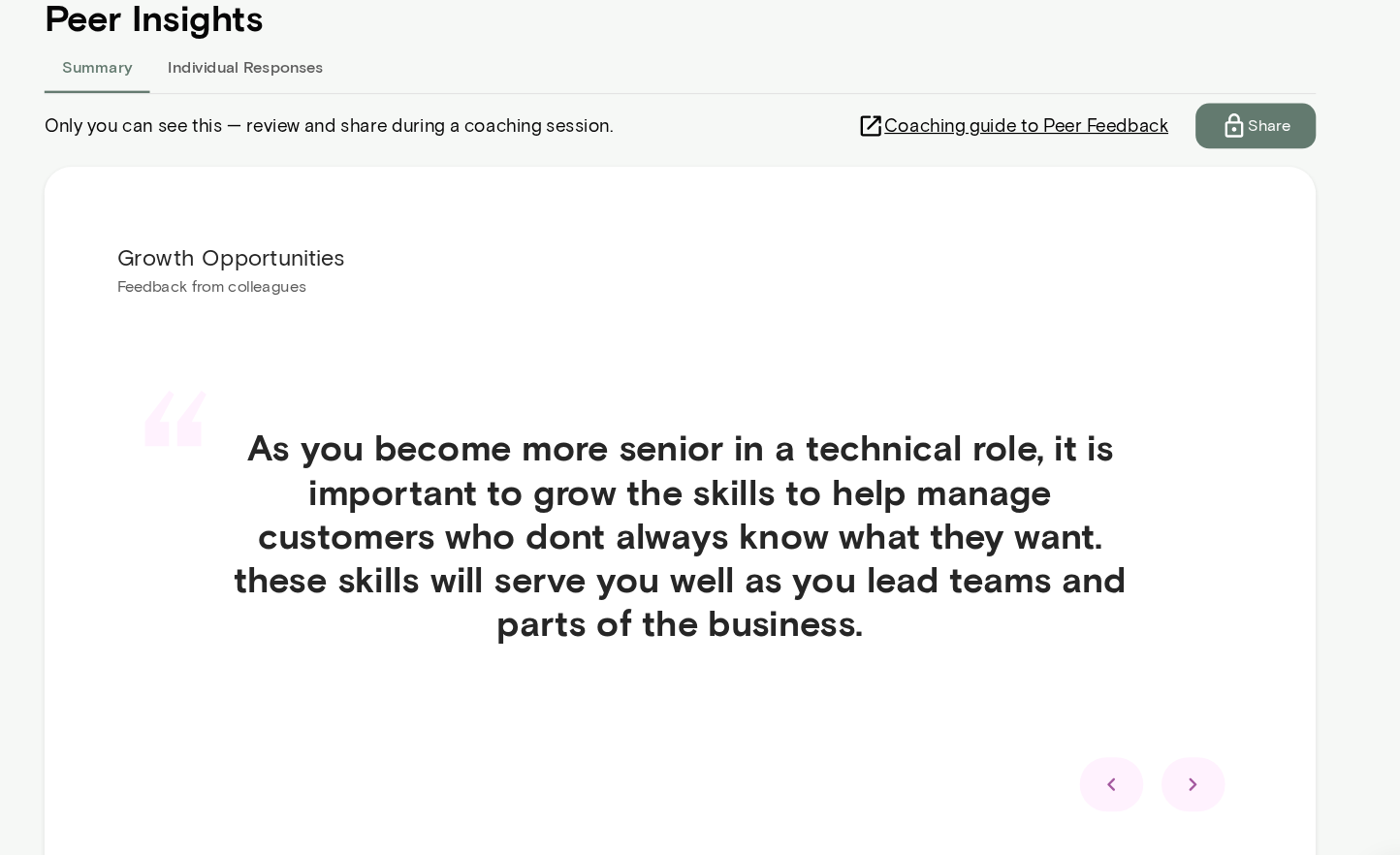 click 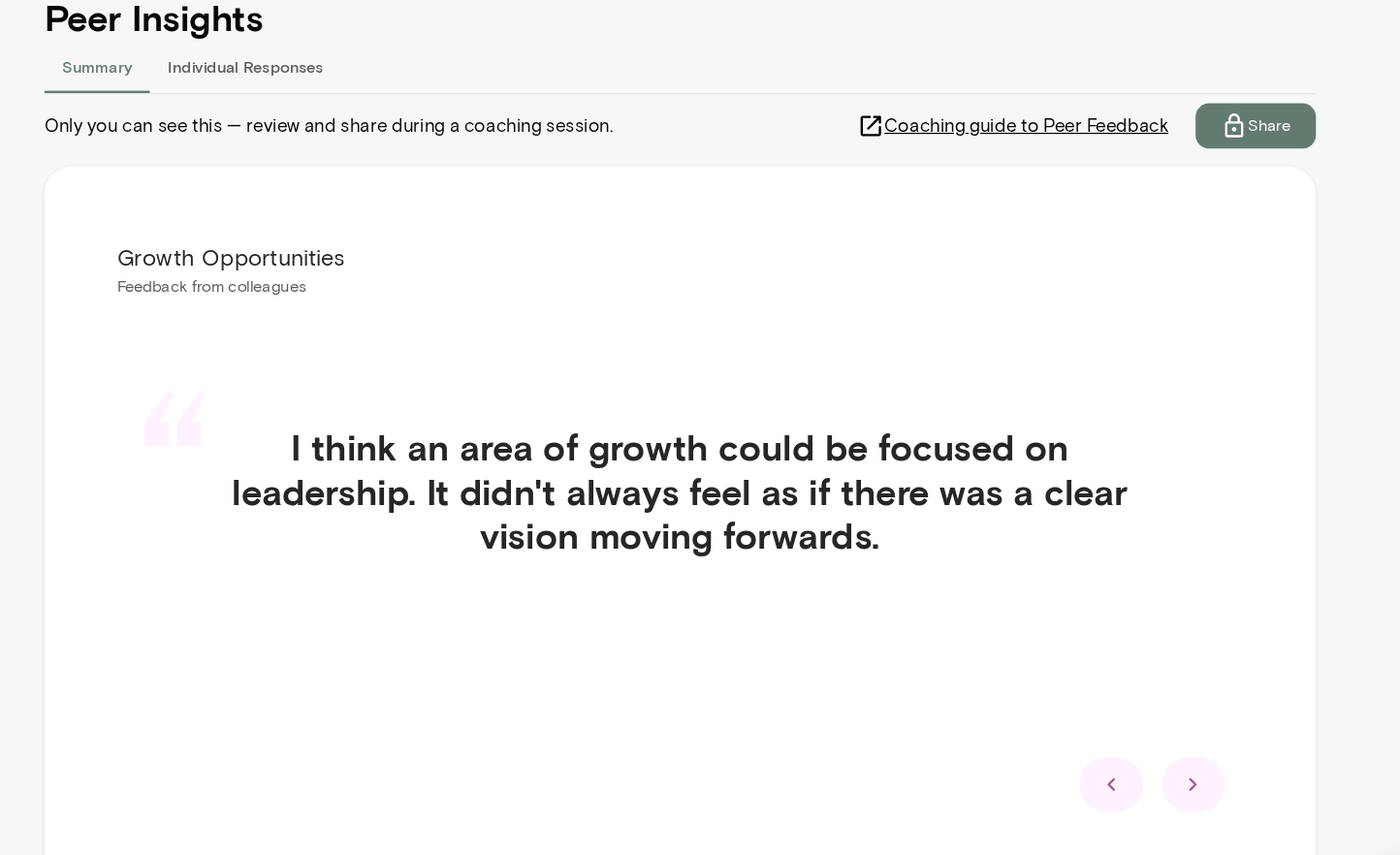 click 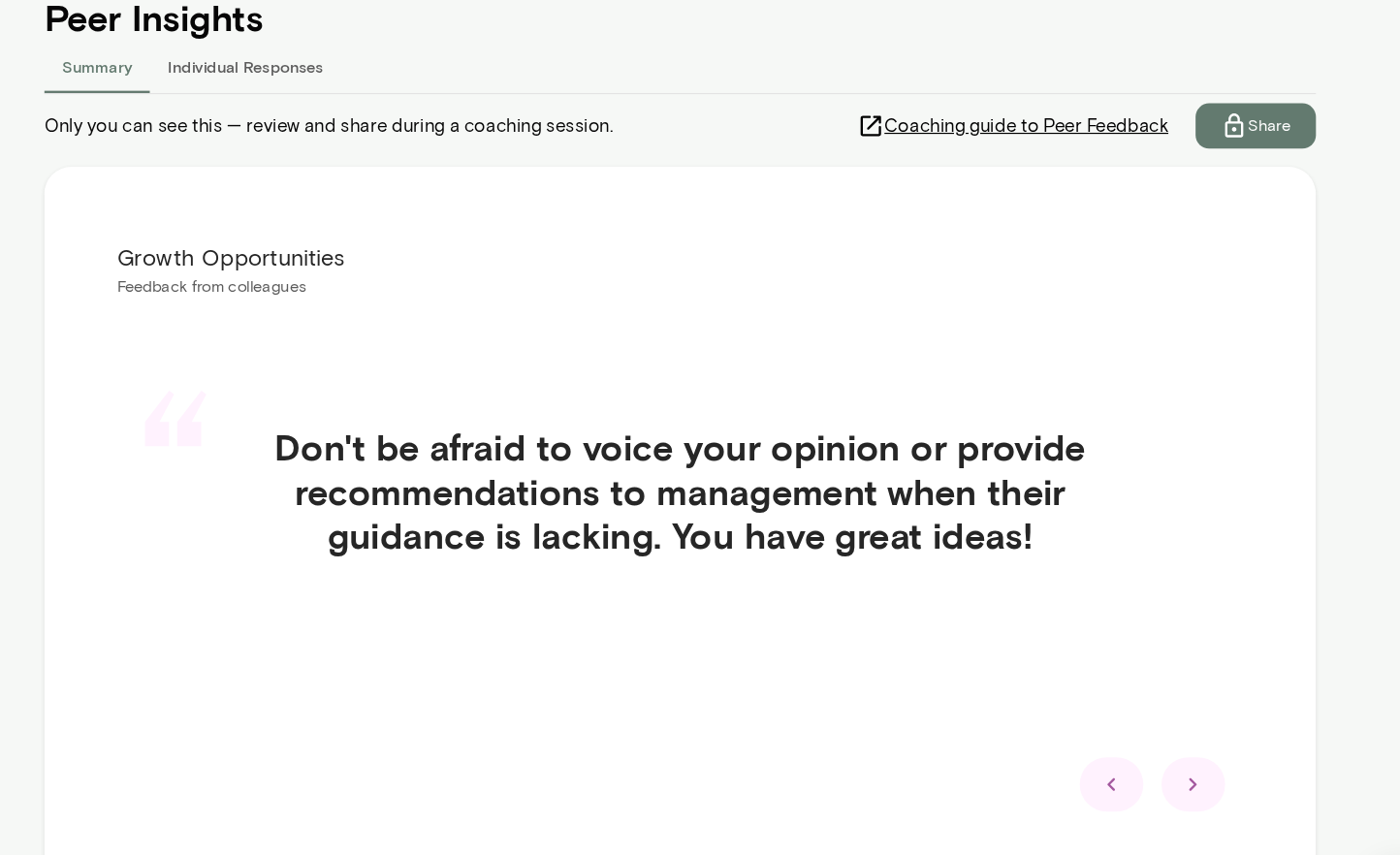 click 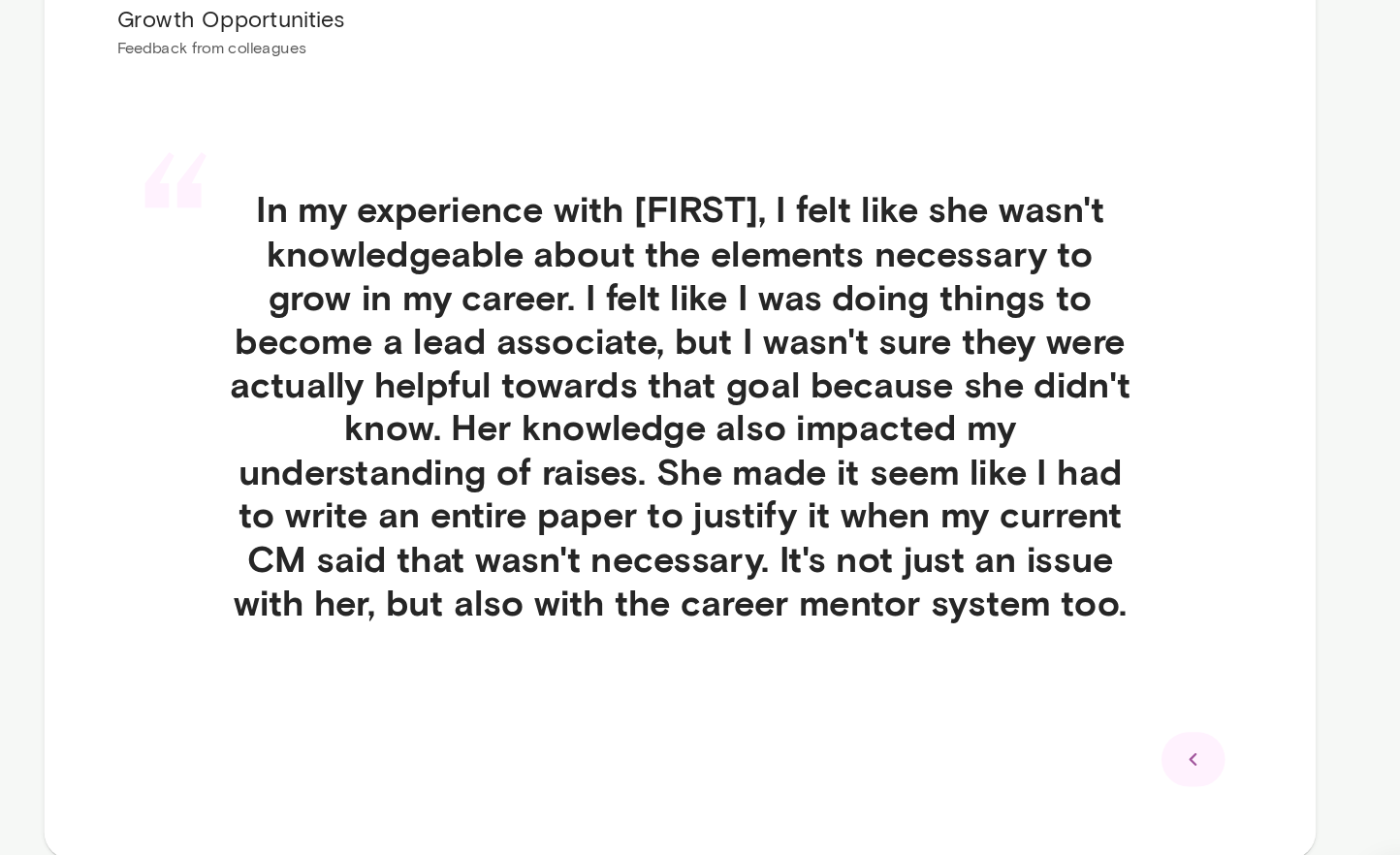 scroll, scrollTop: 407, scrollLeft: 0, axis: vertical 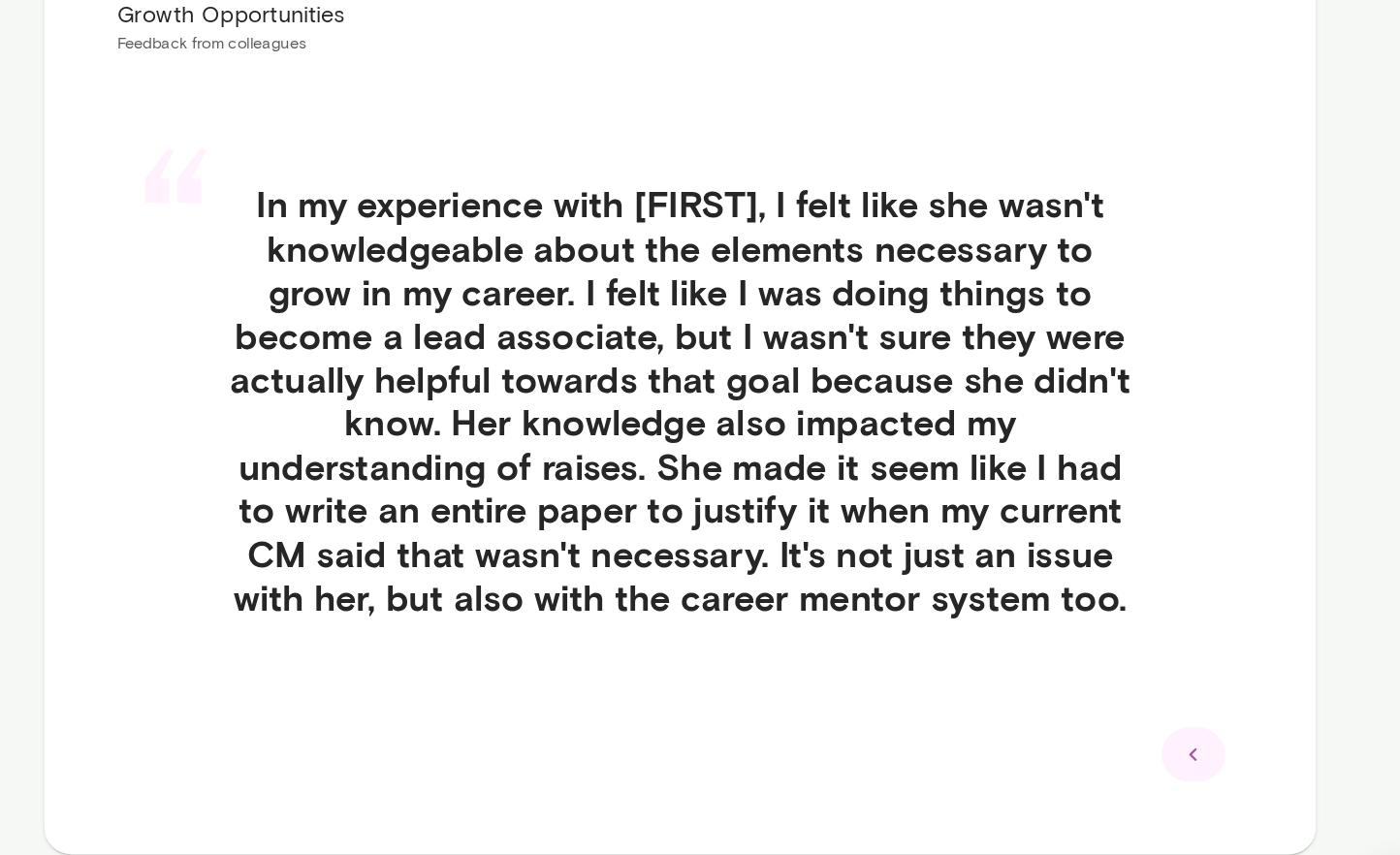 click 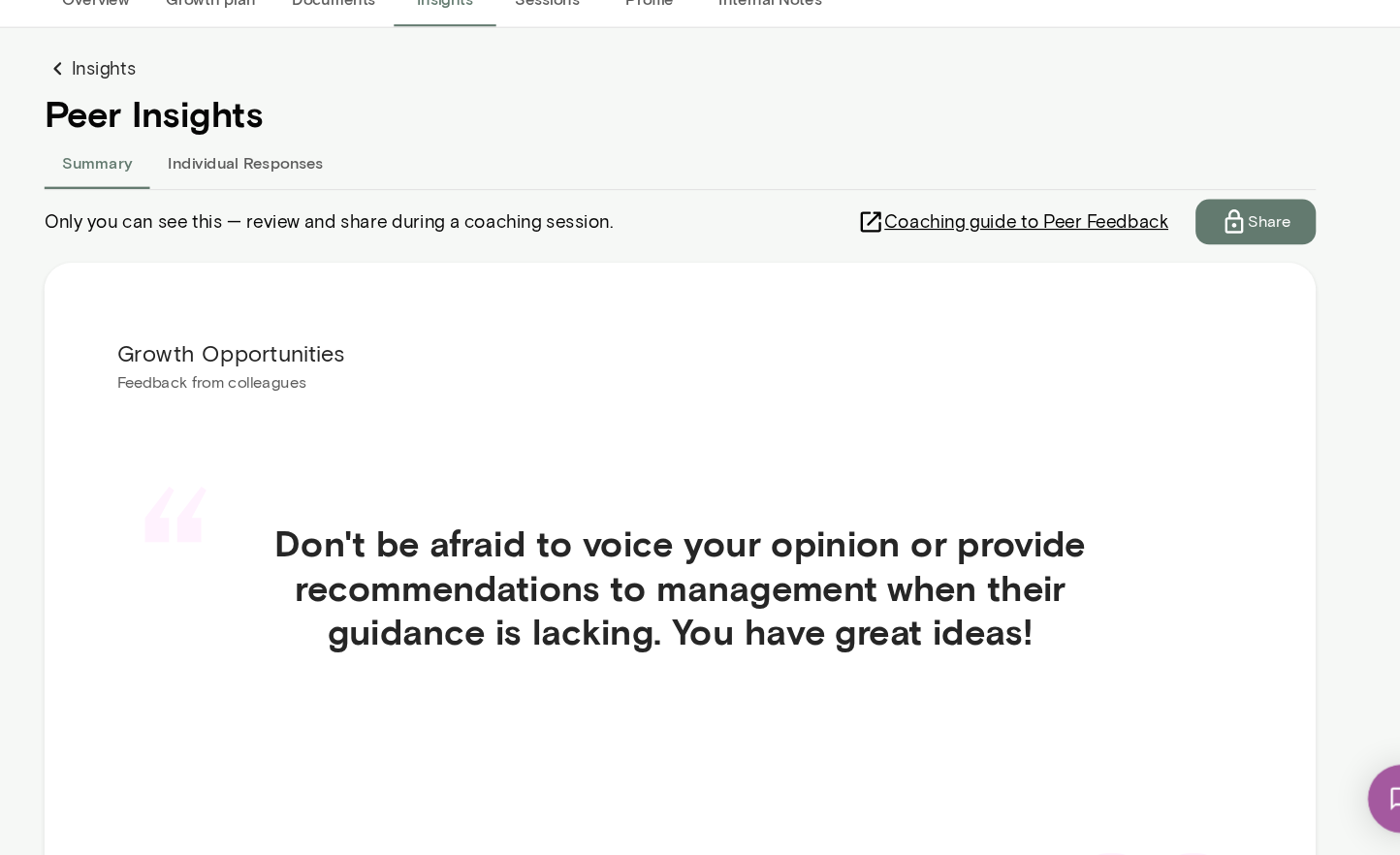 scroll, scrollTop: 0, scrollLeft: 0, axis: both 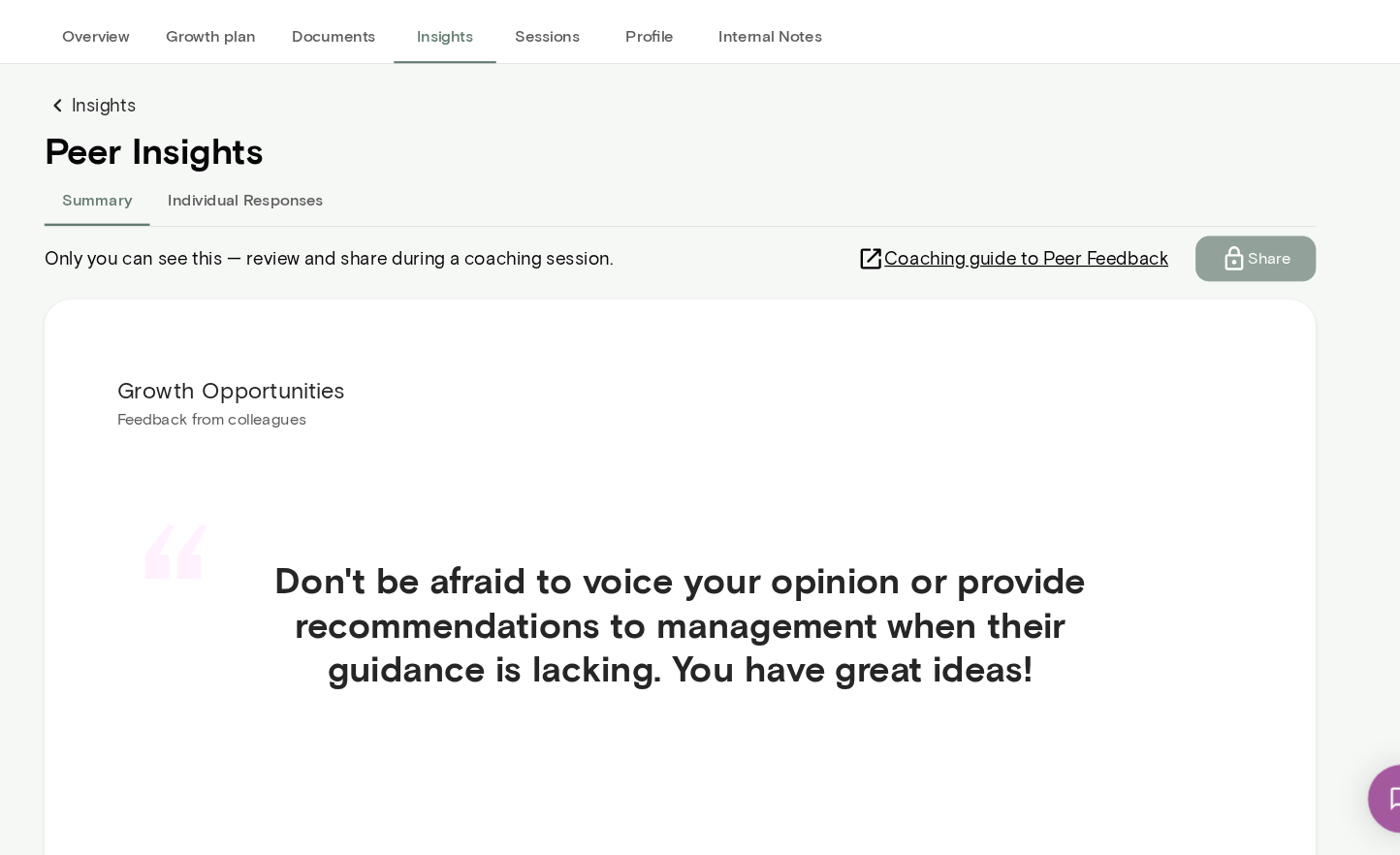 click on "Share" at bounding box center (1226, 345) 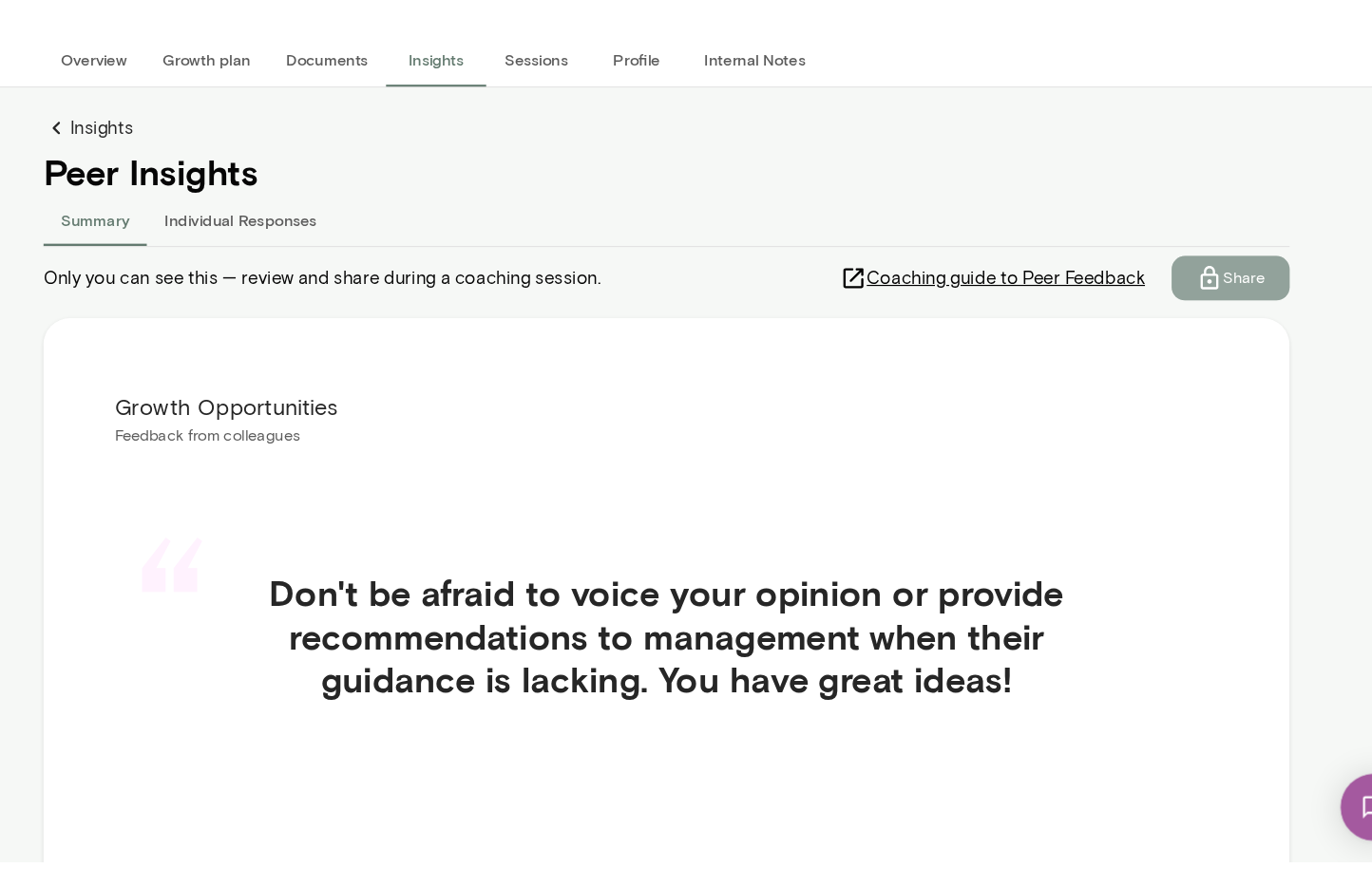 scroll, scrollTop: 0, scrollLeft: 0, axis: both 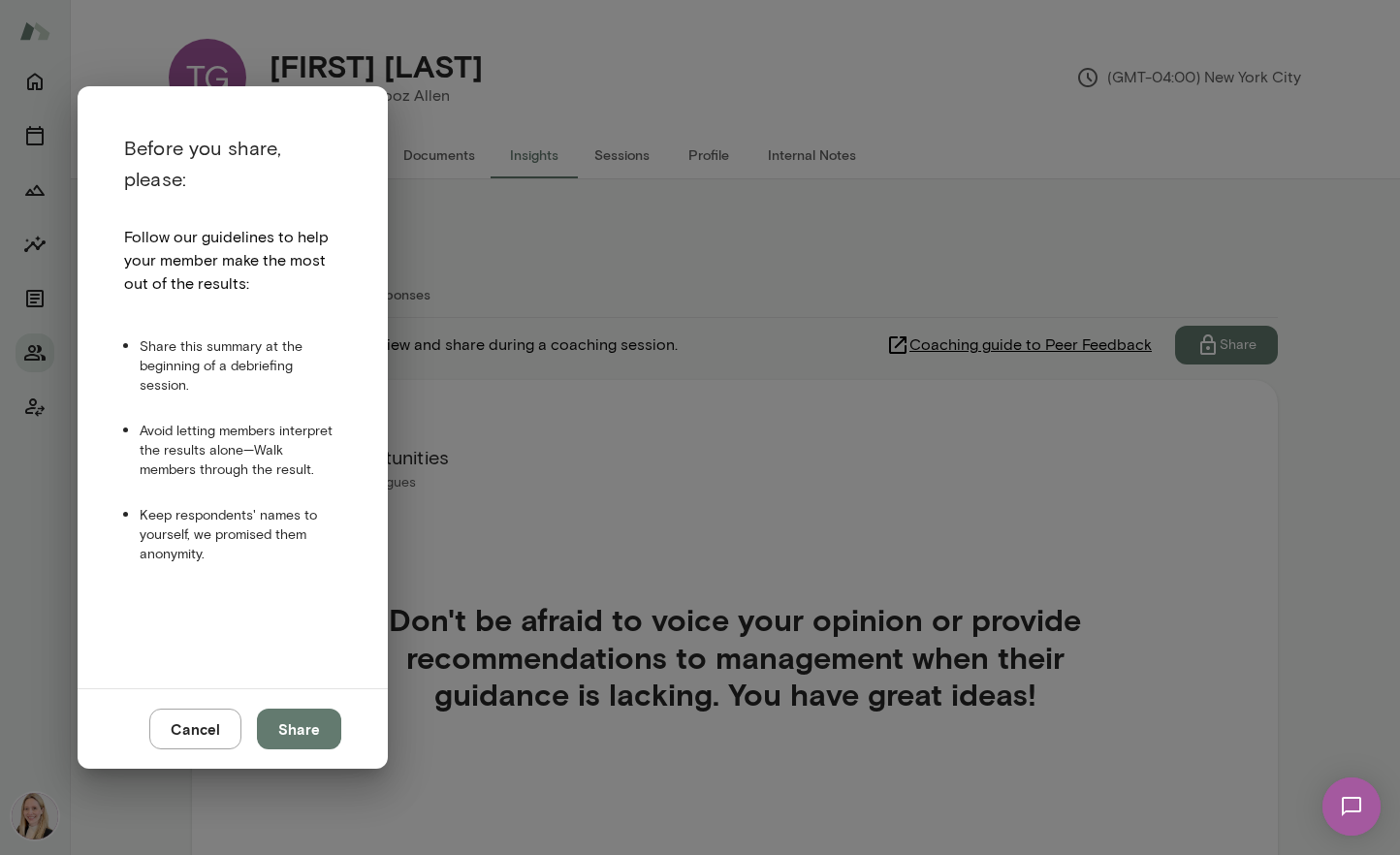 click on "Share" at bounding box center [299, 729] 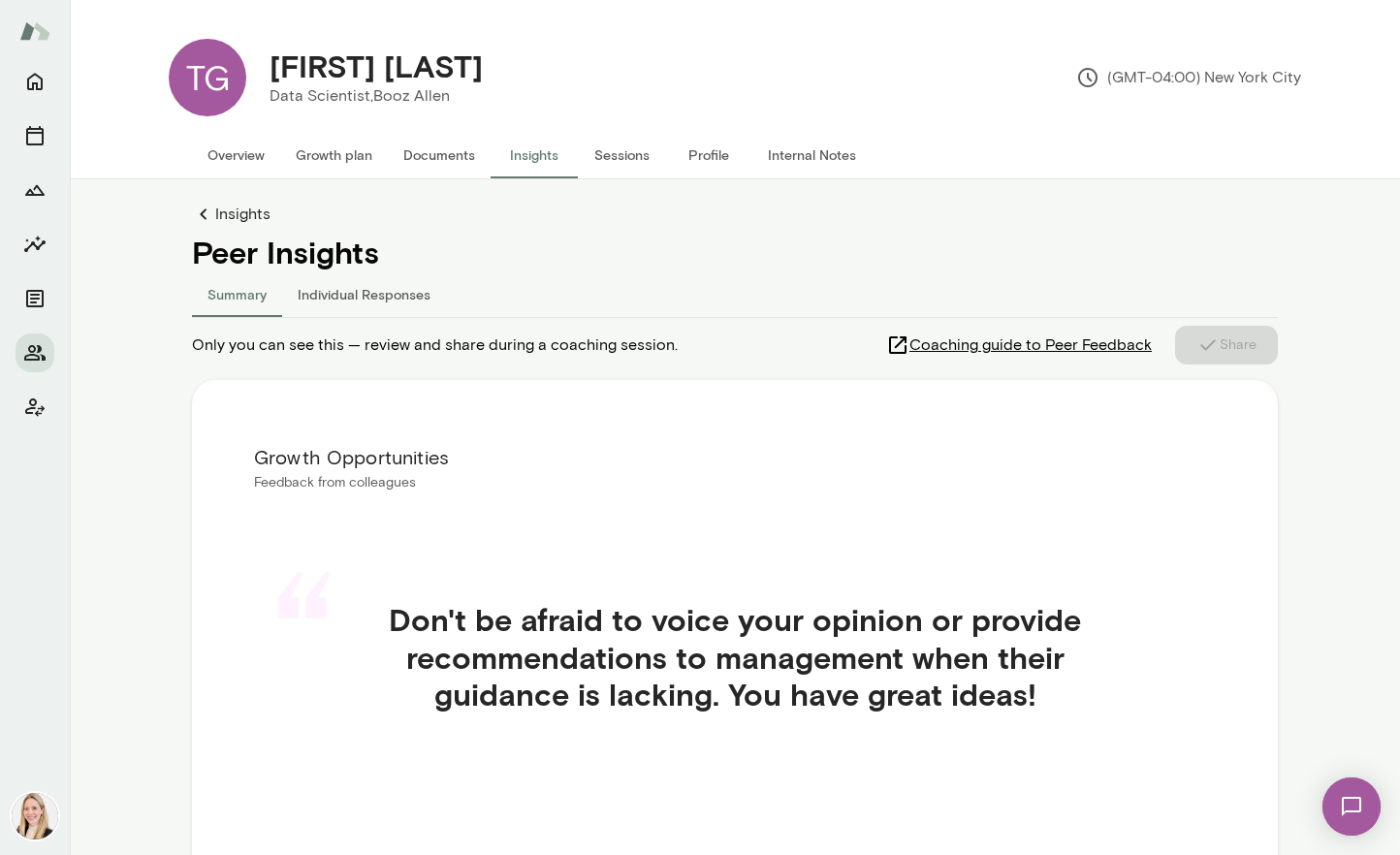 click on "Coaching guide to Peer Feedback  Share" at bounding box center (1082, 345) 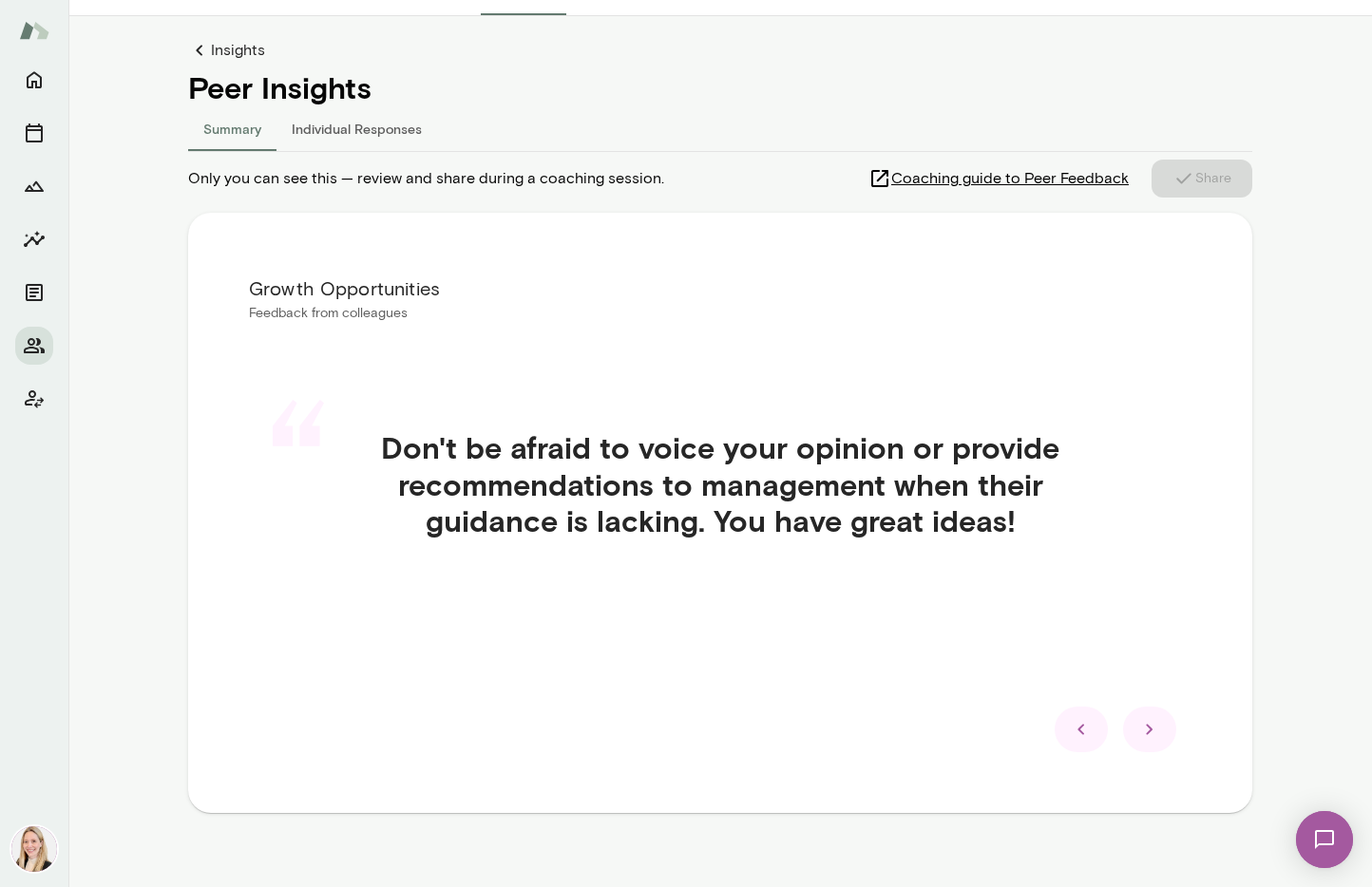 scroll, scrollTop: 184, scrollLeft: 0, axis: vertical 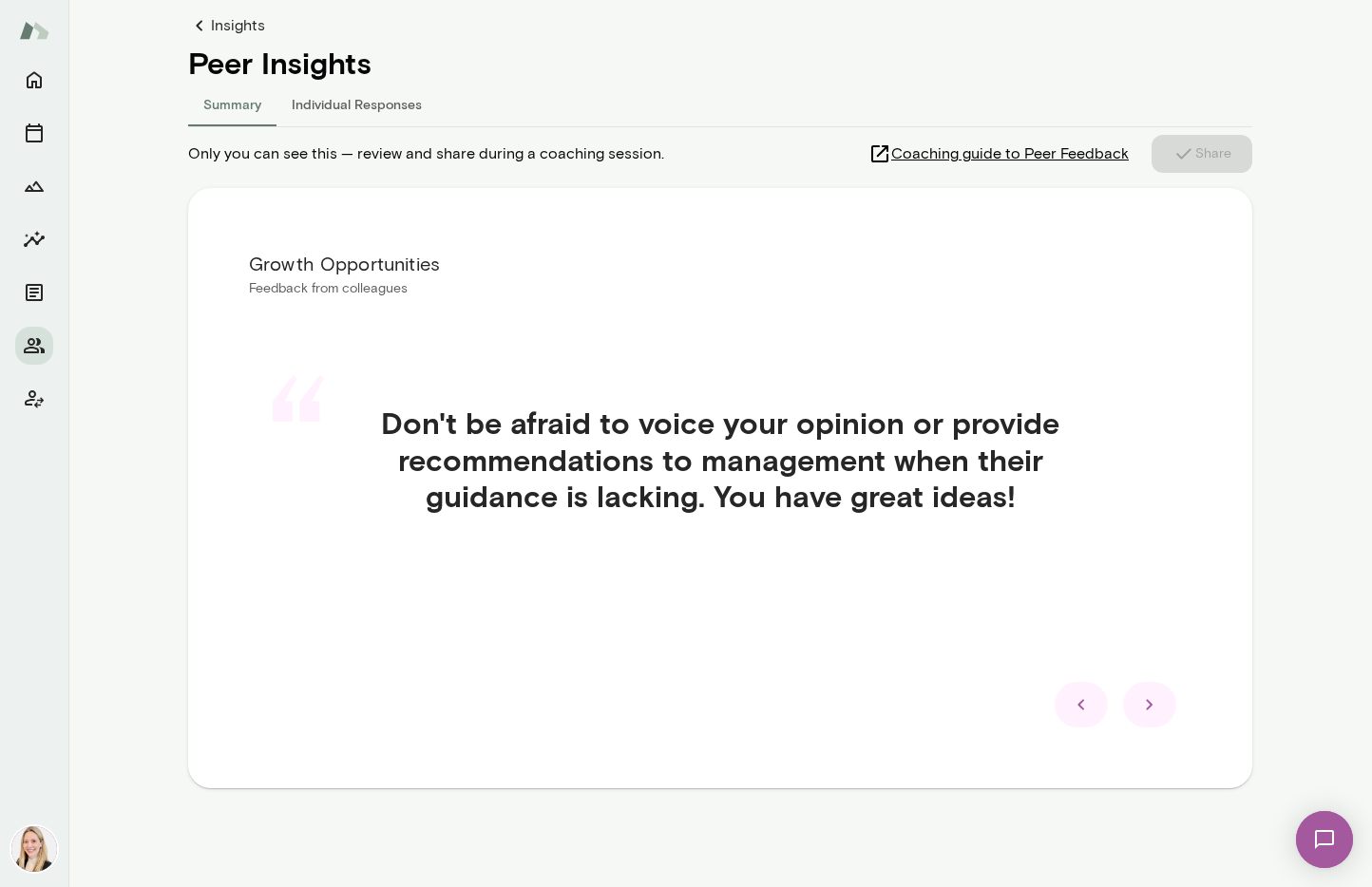 click 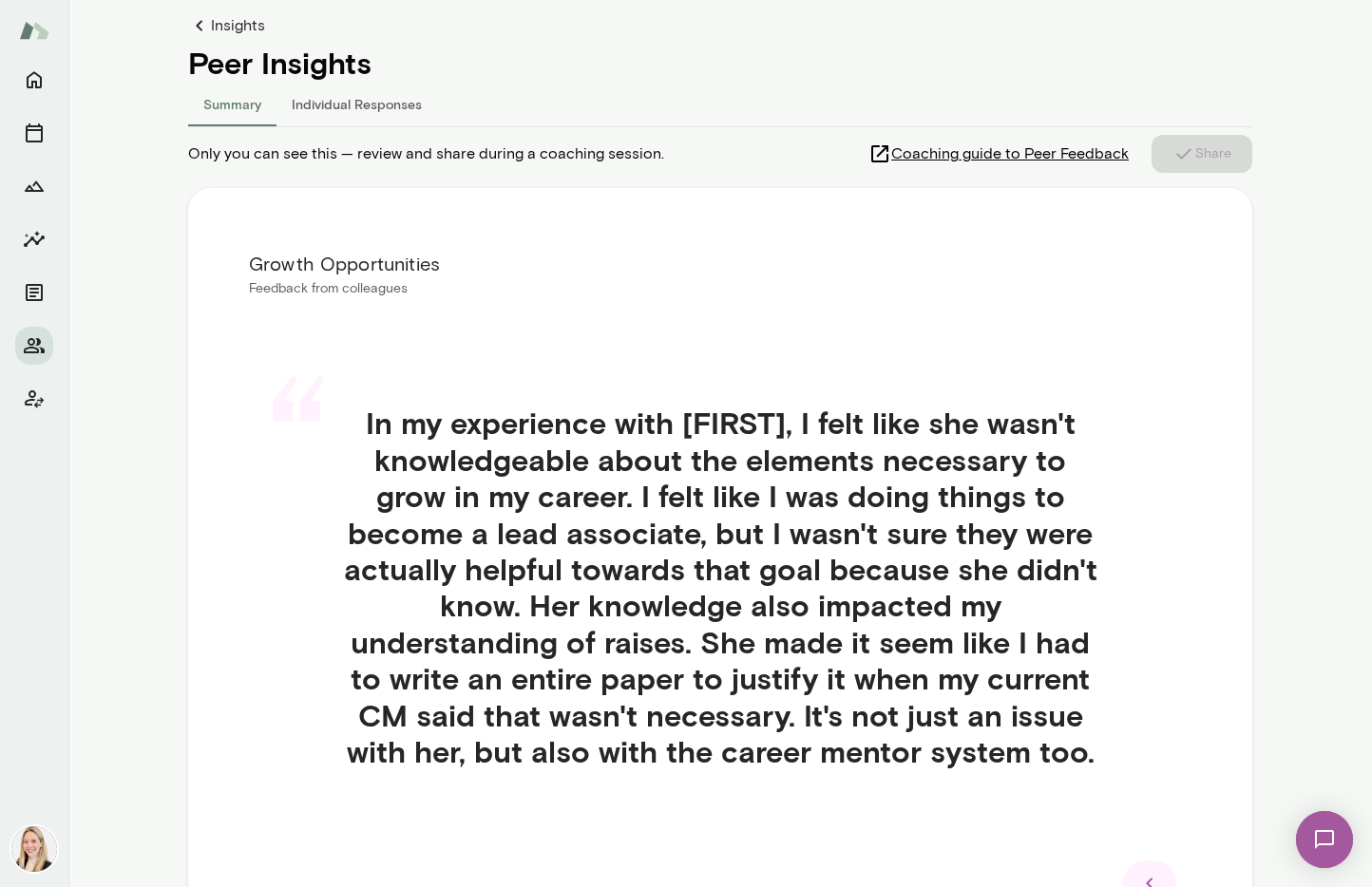 click on "In my experience with [FIRST], I felt like she wasn't knowledgeable about the elements necessary to grow in my career. I felt like I was doing things to become a lead associate, but I wasn't sure they were actually helpful towards that goal because she didn't know. Her knowledge also impacted my understanding of raises. She made it seem like I had to write an entire paper to justify it when my current CM said that wasn't necessary. It's not just an issue with her, but also with the career mentor system too." at bounding box center (720, 610) 